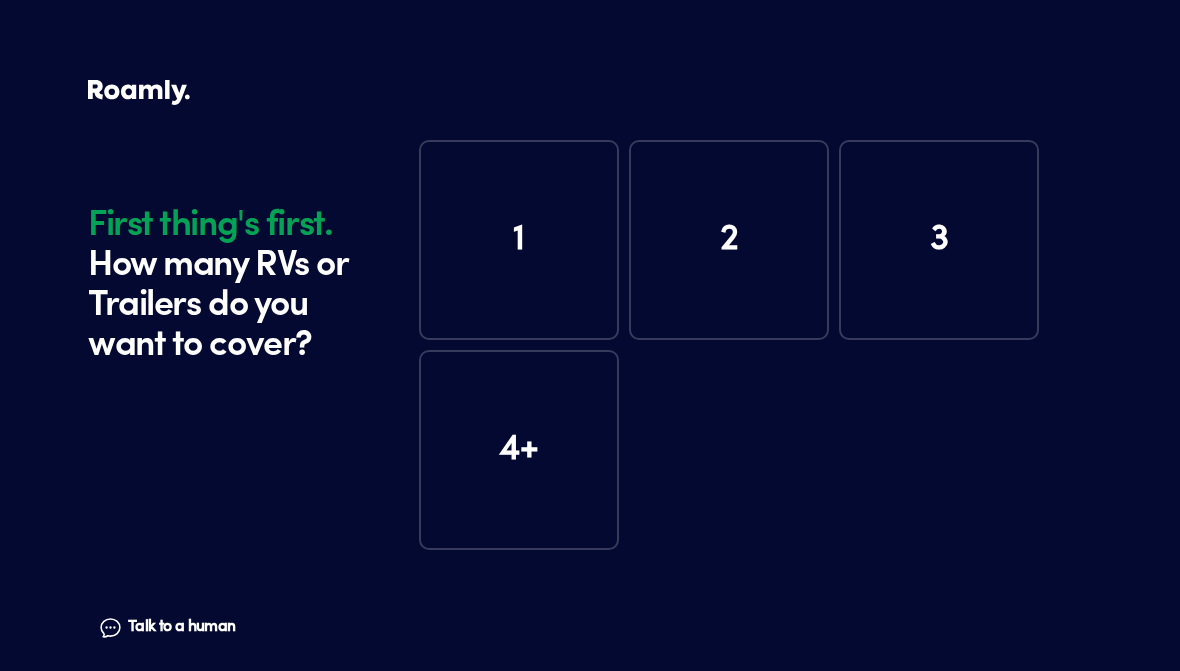 scroll, scrollTop: 0, scrollLeft: 0, axis: both 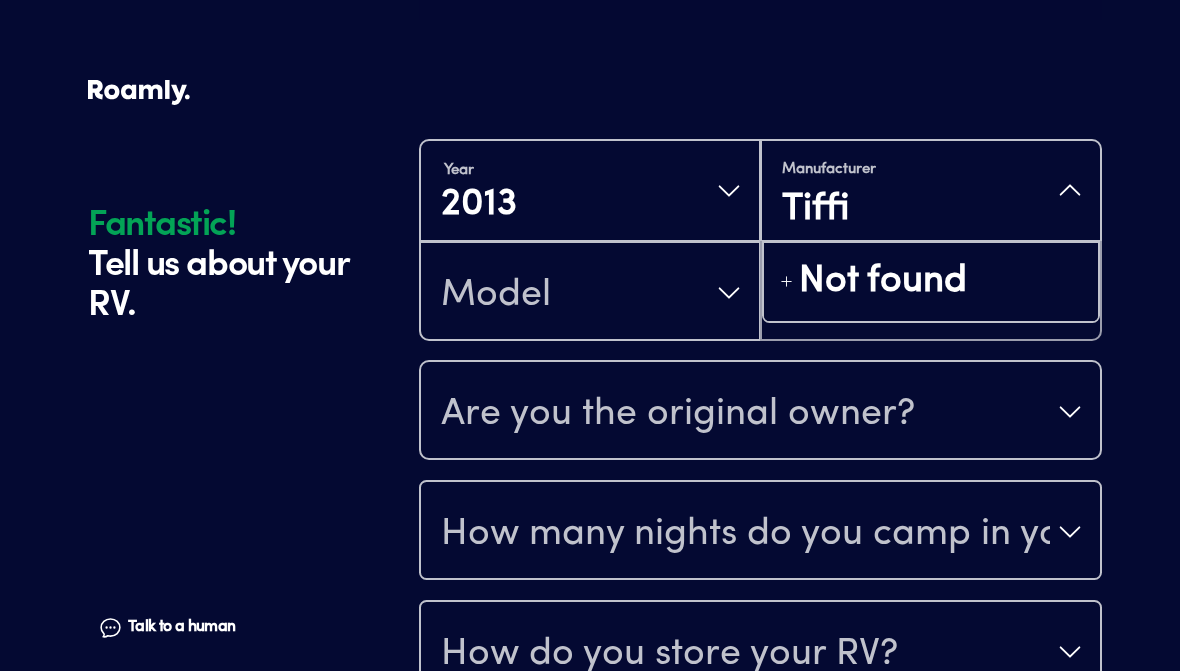 type on "Tiffin" 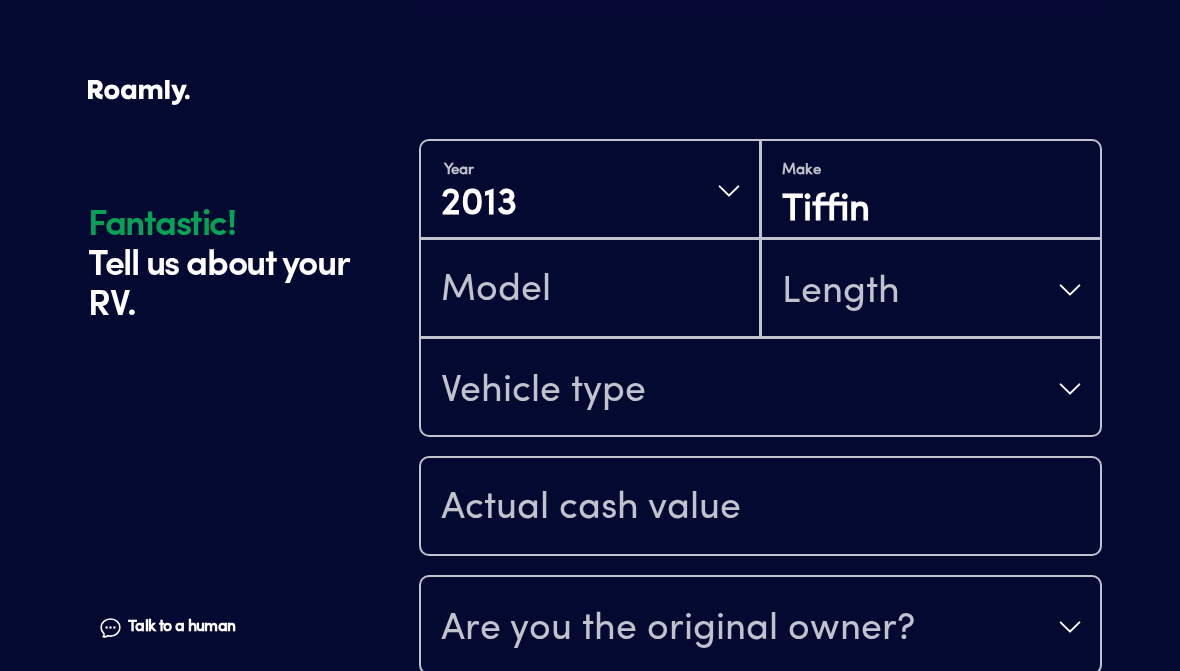 click on "Tiffin" at bounding box center [931, 211] 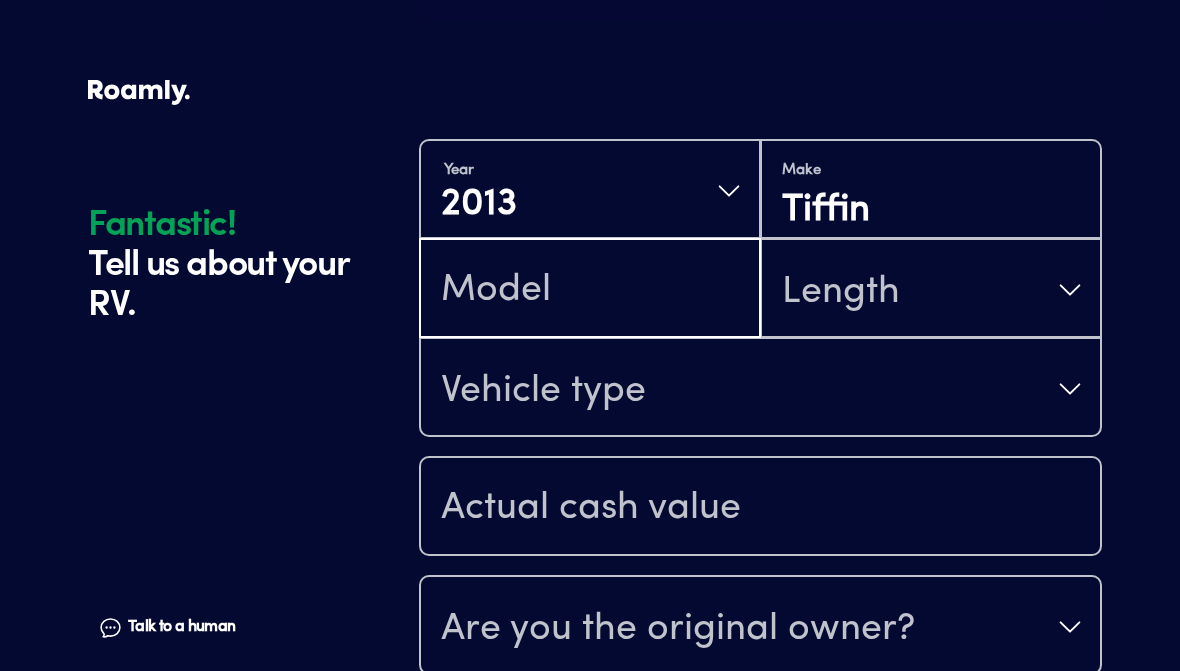 click at bounding box center [590, 290] 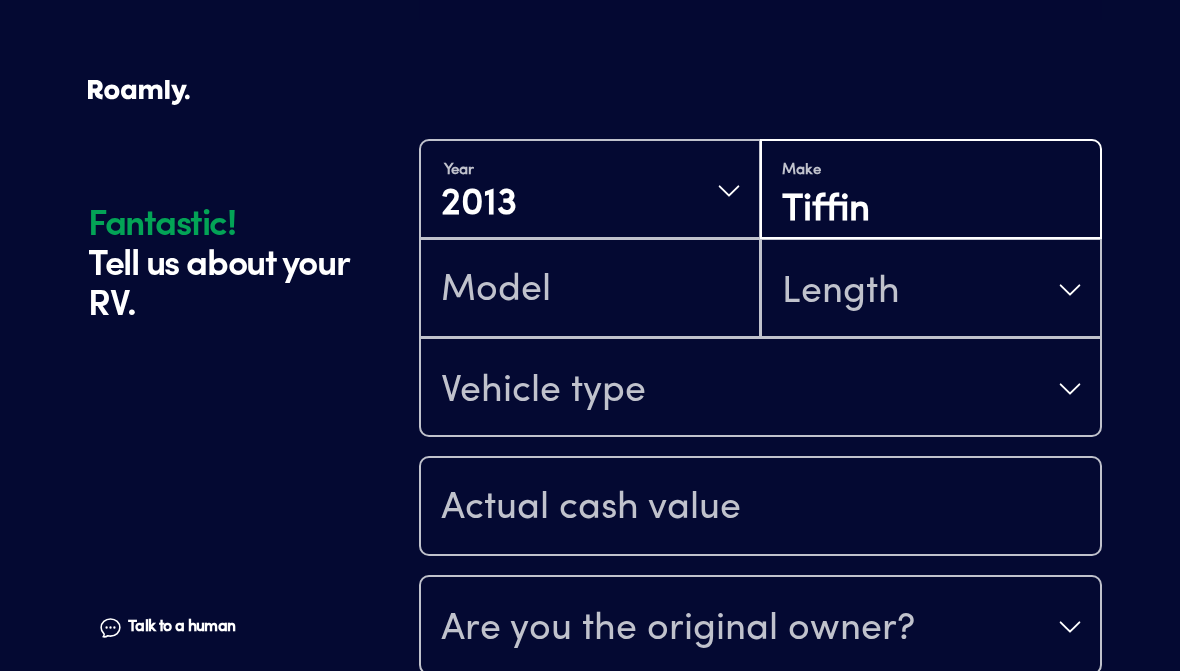 click on "Tiffin" at bounding box center (931, 211) 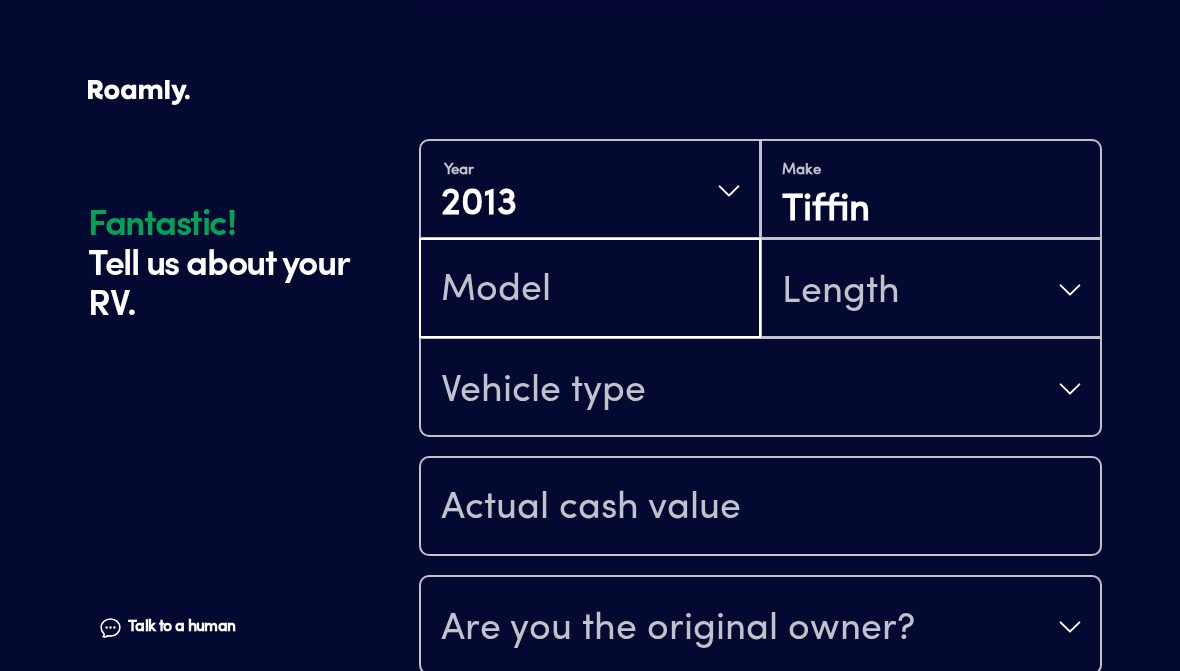 click at bounding box center (590, 290) 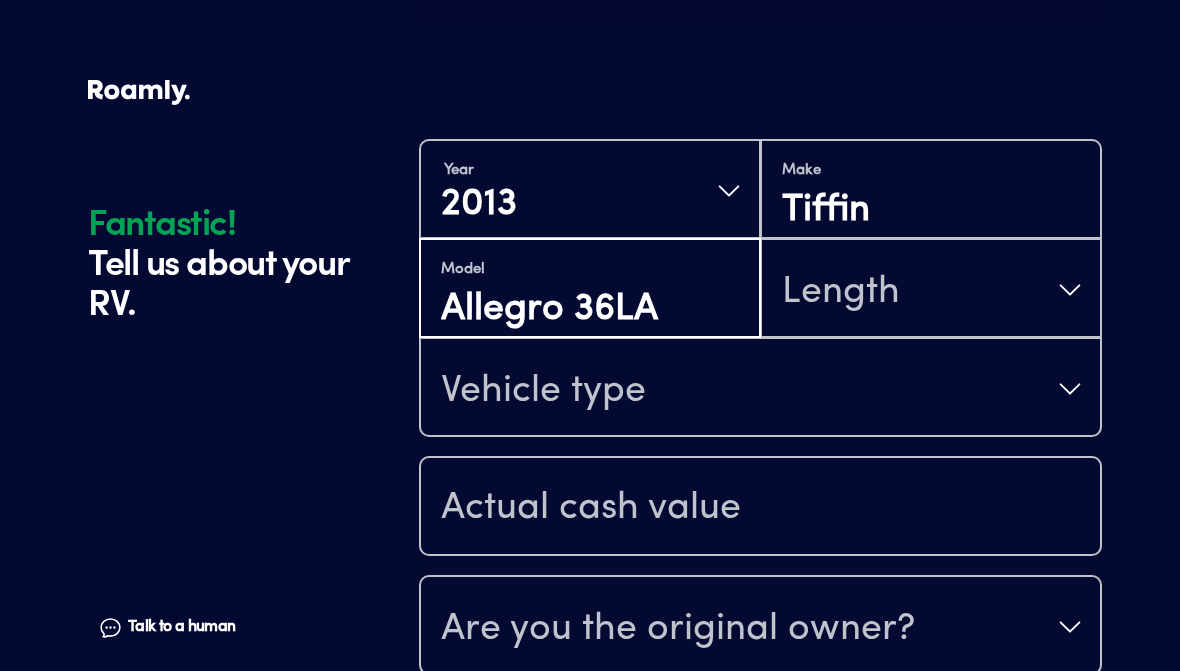 type on "Allegro 36LA" 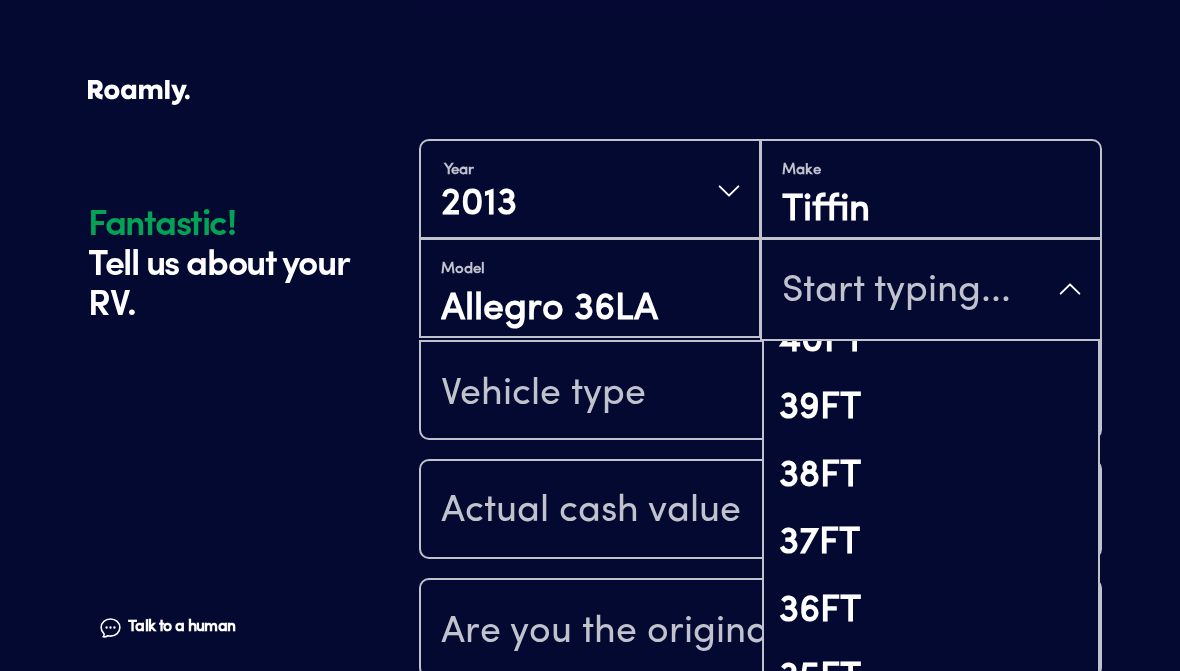 scroll, scrollTop: 372, scrollLeft: 0, axis: vertical 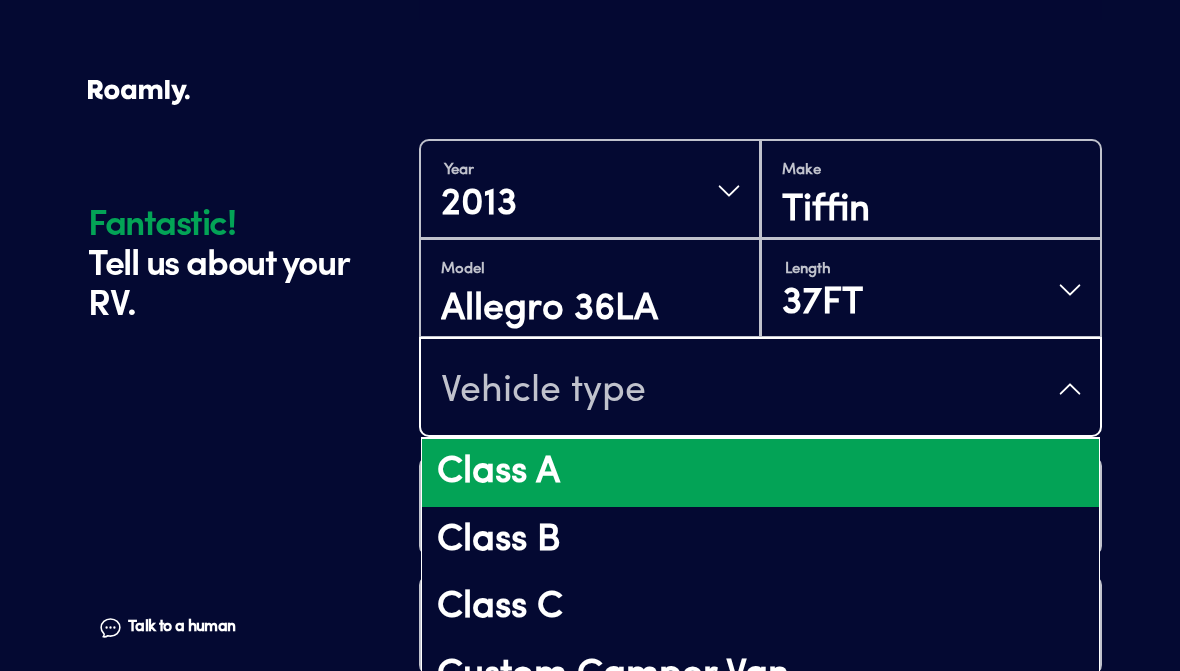 click on "Class A" at bounding box center [760, 473] 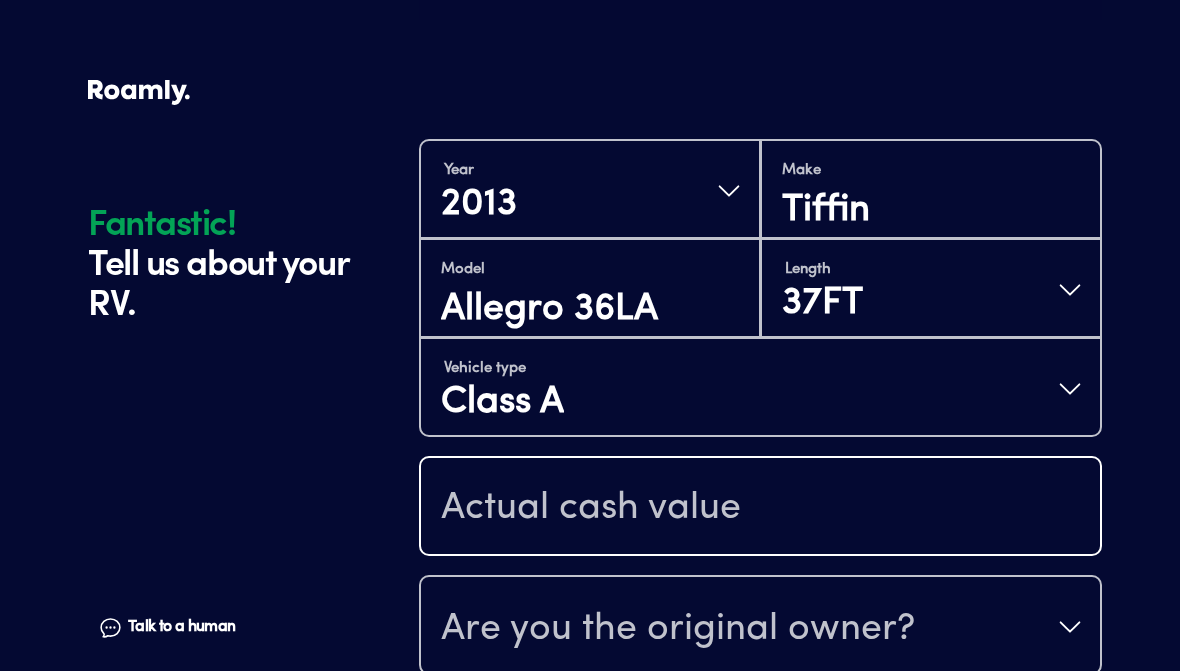 click at bounding box center [760, 508] 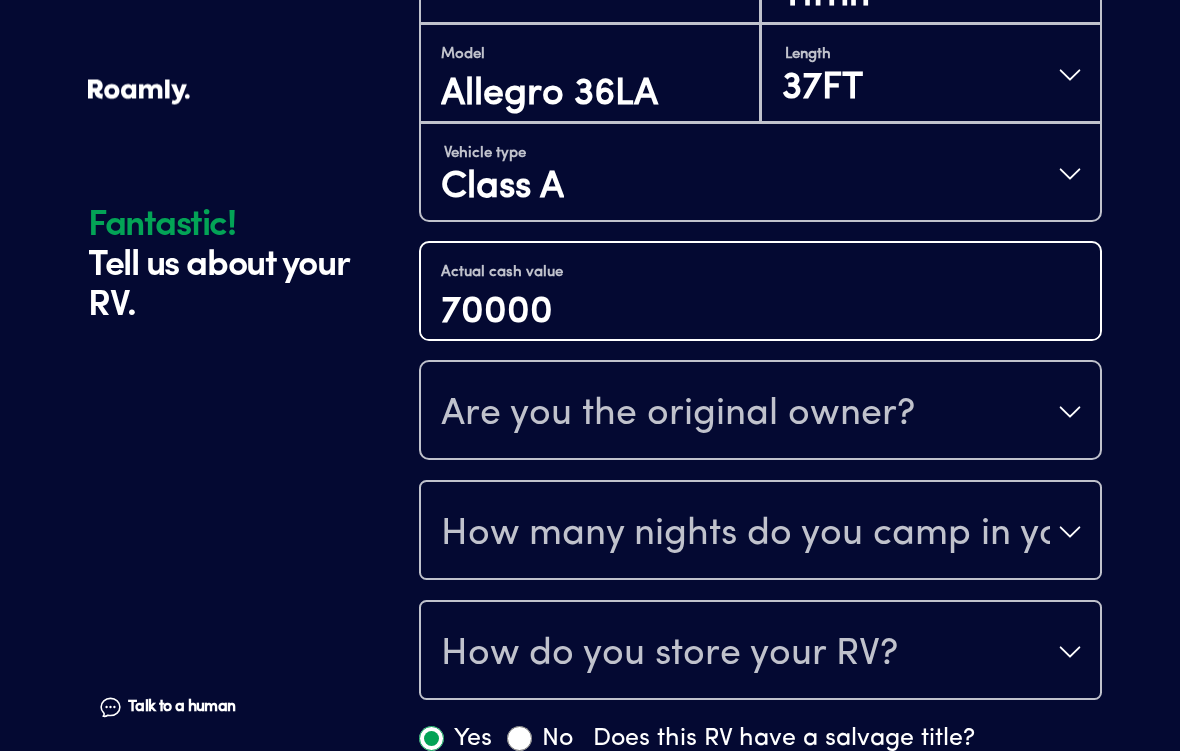 scroll, scrollTop: 808, scrollLeft: 0, axis: vertical 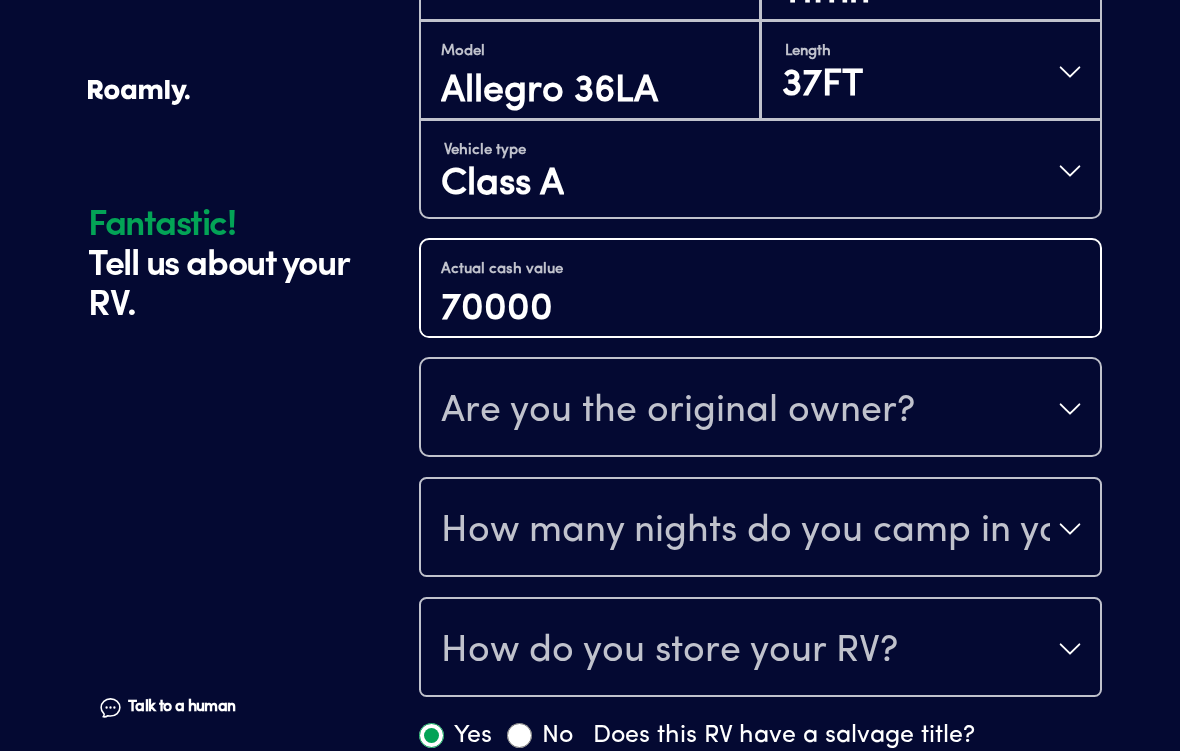 type on "70000" 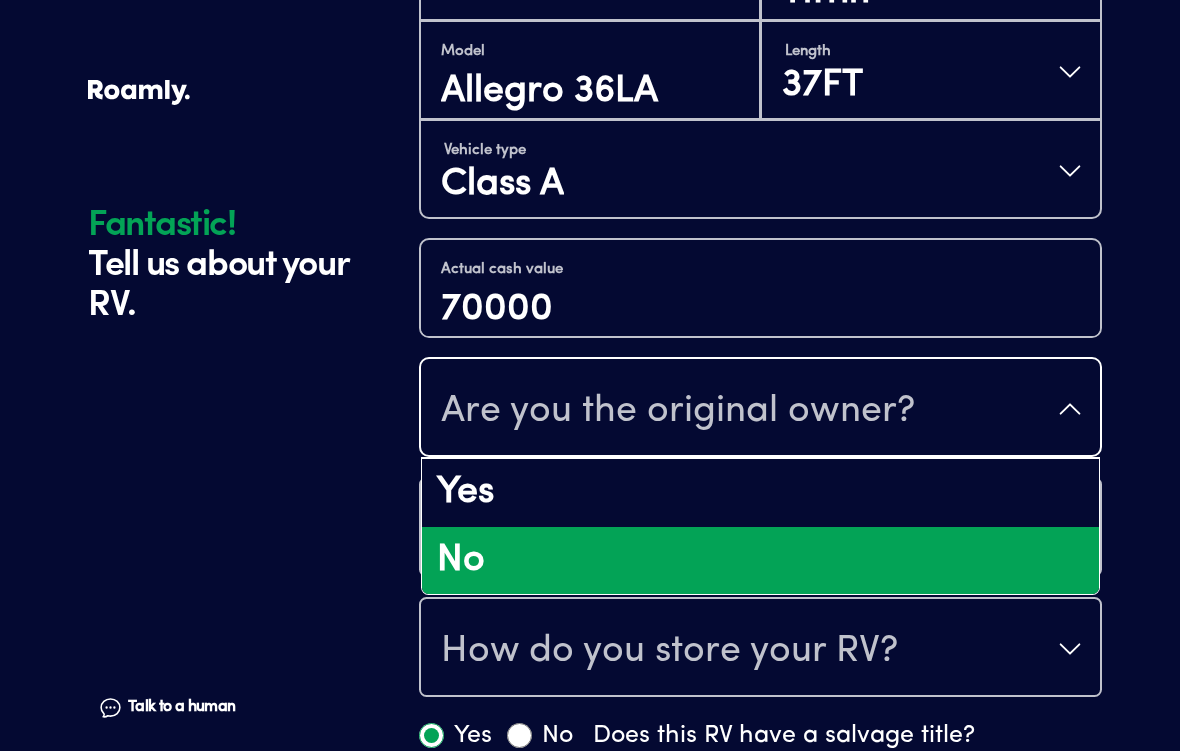 click on "No" at bounding box center (760, 561) 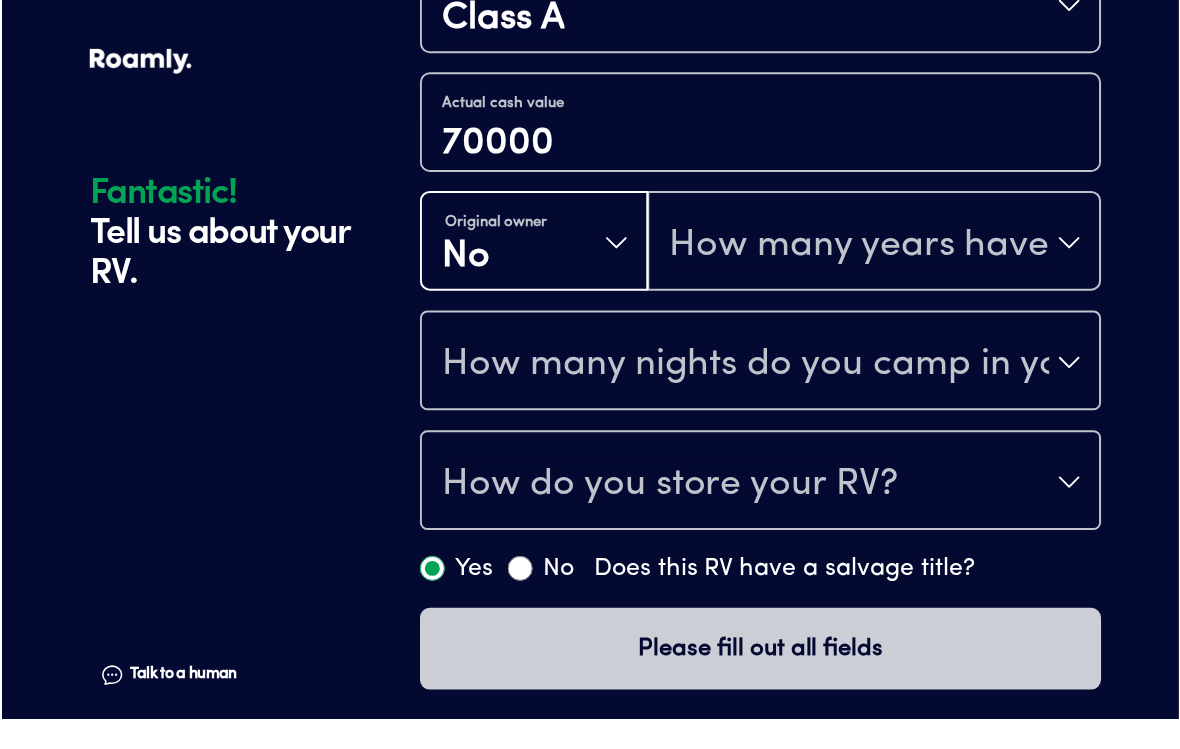 scroll, scrollTop: 945, scrollLeft: 0, axis: vertical 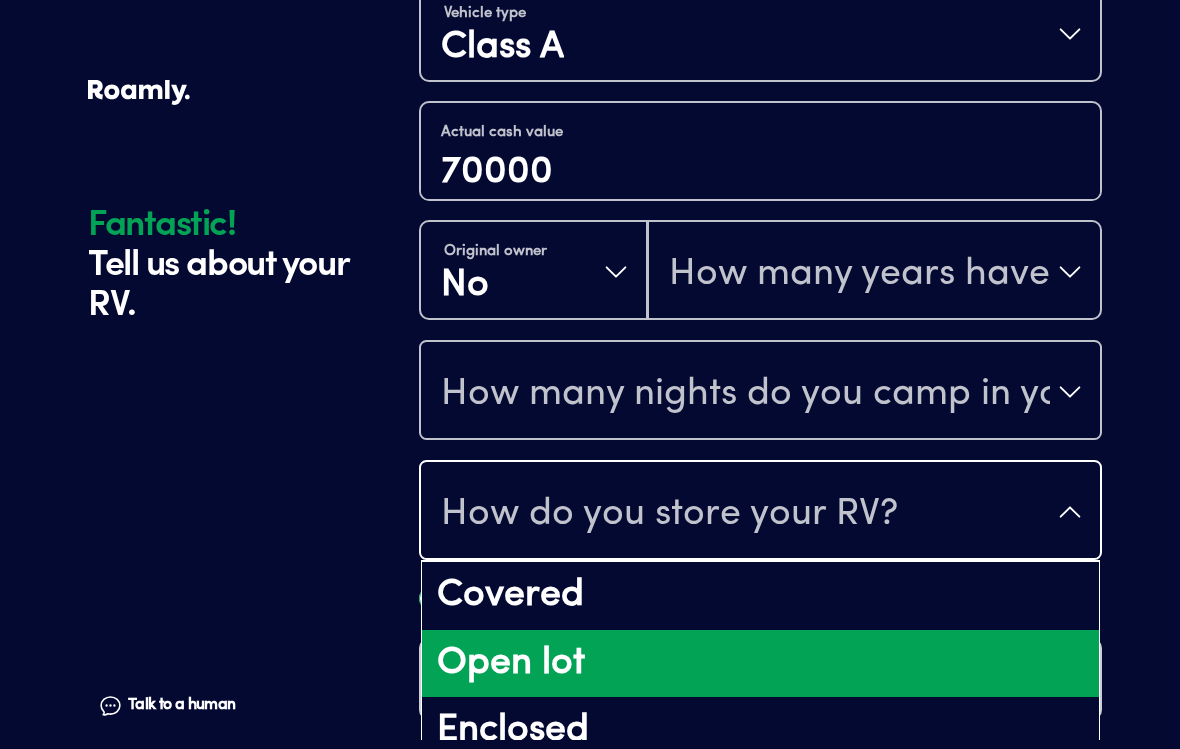 click on "Open lot" at bounding box center [760, 664] 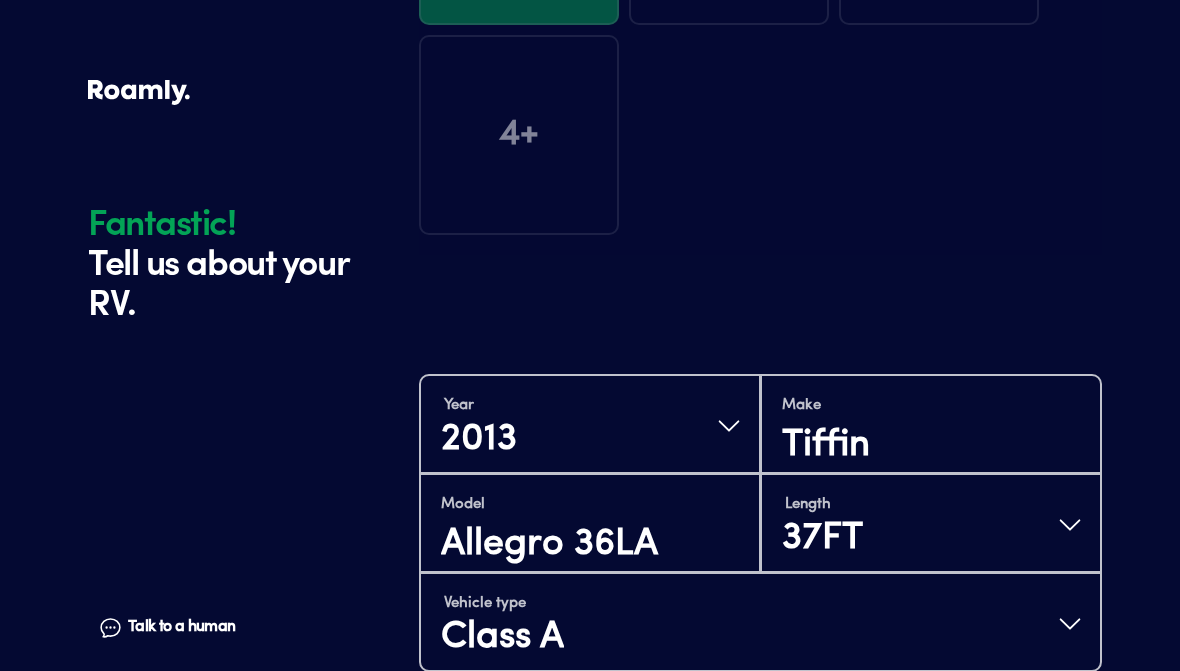 scroll, scrollTop: 352, scrollLeft: 0, axis: vertical 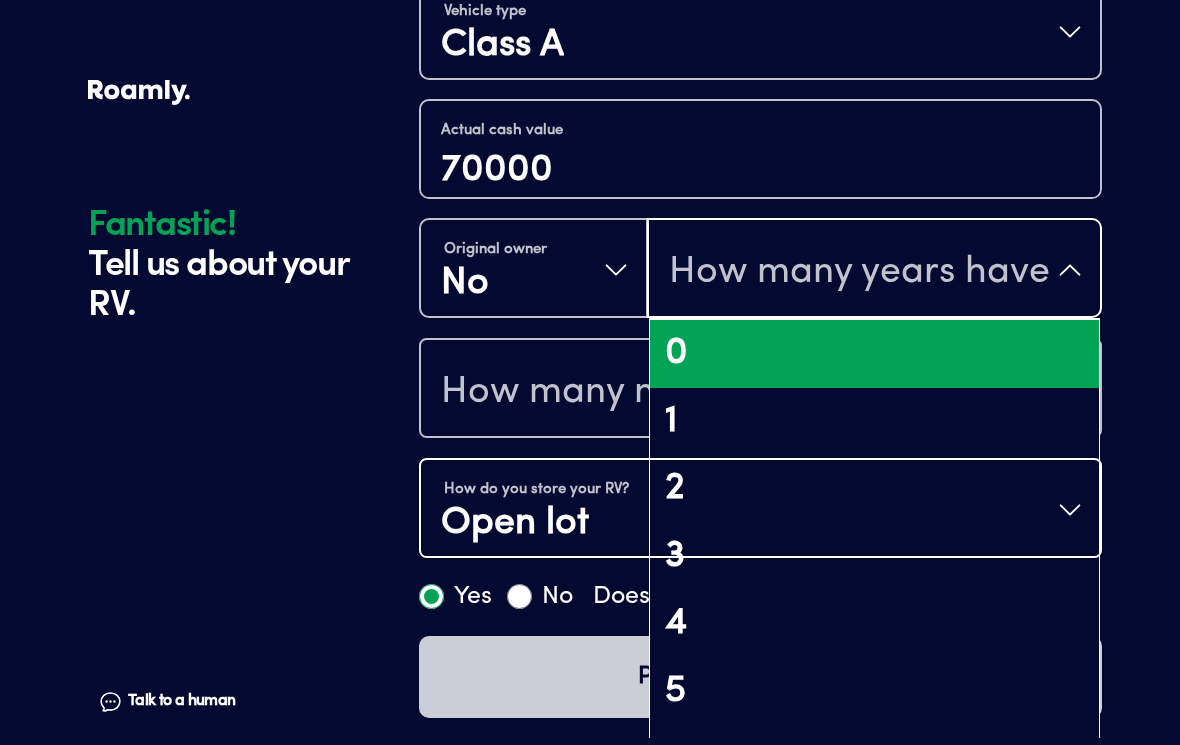 click on "0" at bounding box center [874, 354] 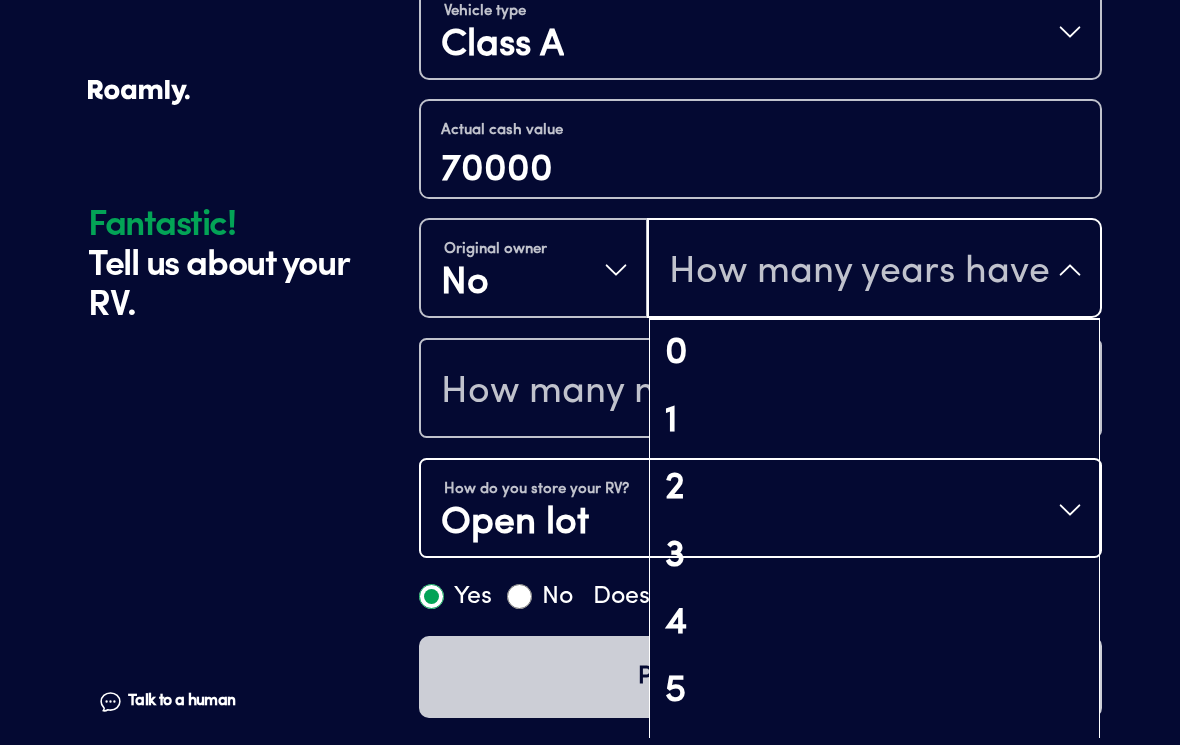 click on "1" at bounding box center [874, 422] 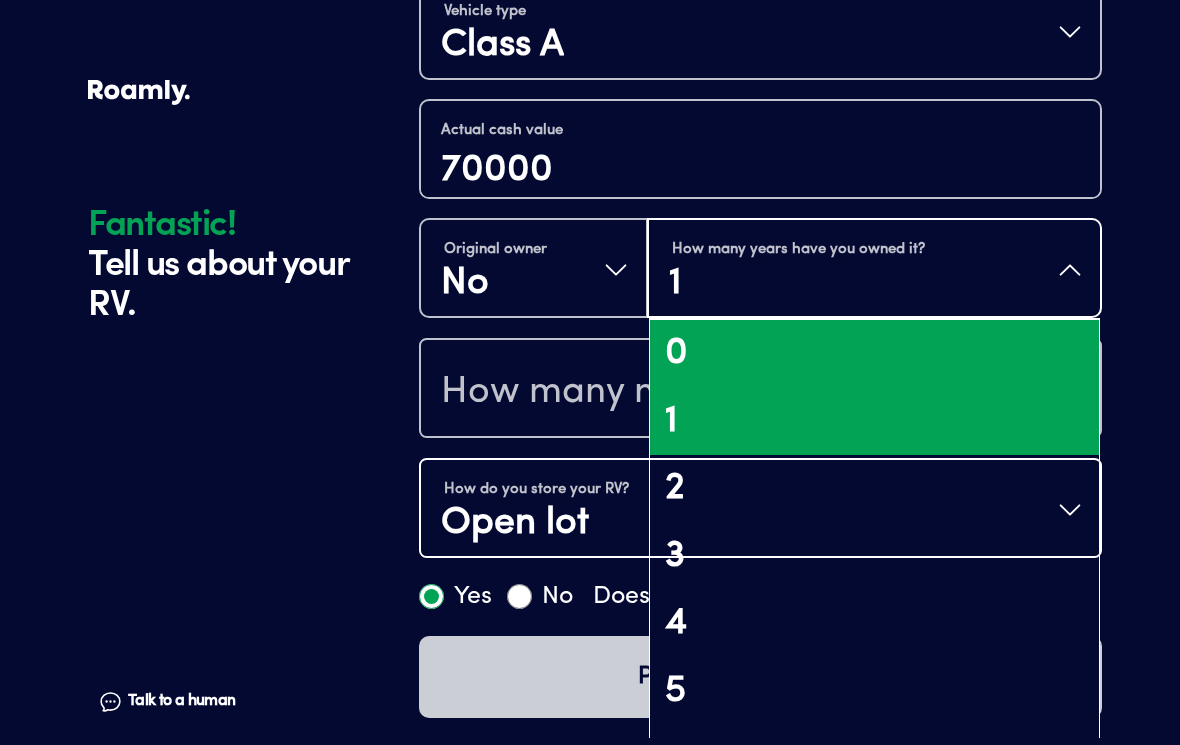 click on "0" at bounding box center [874, 354] 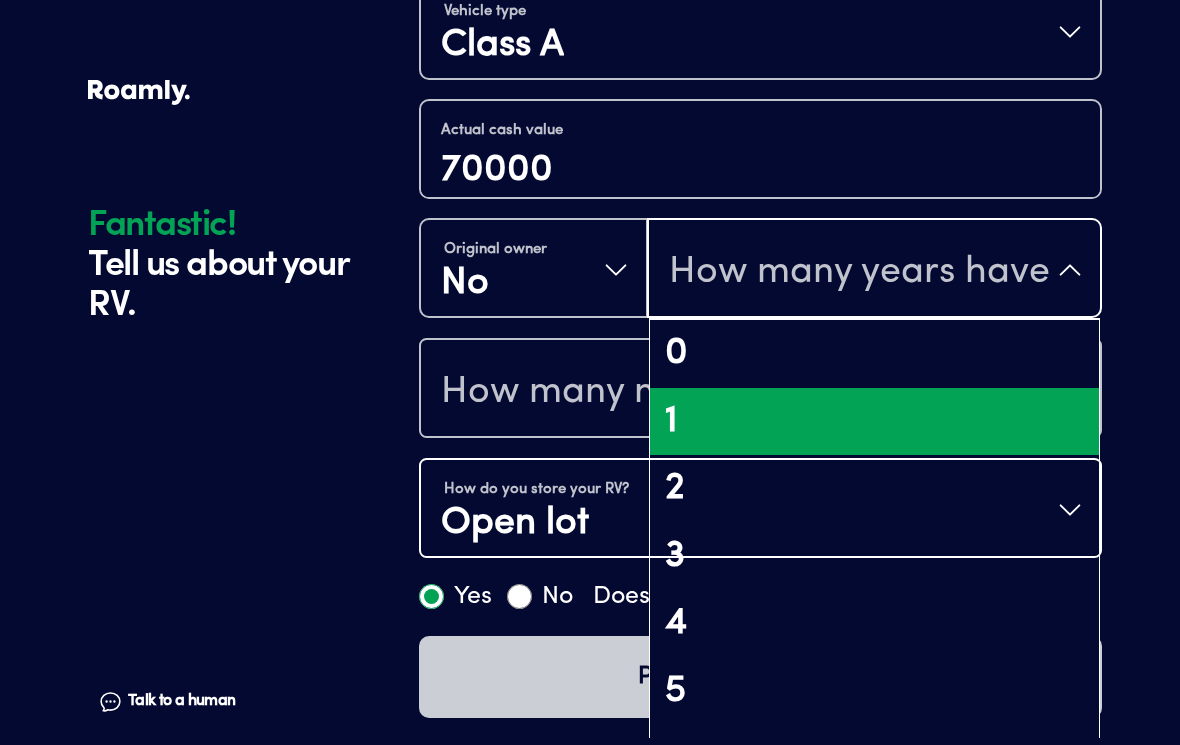 click on "1" at bounding box center (874, 422) 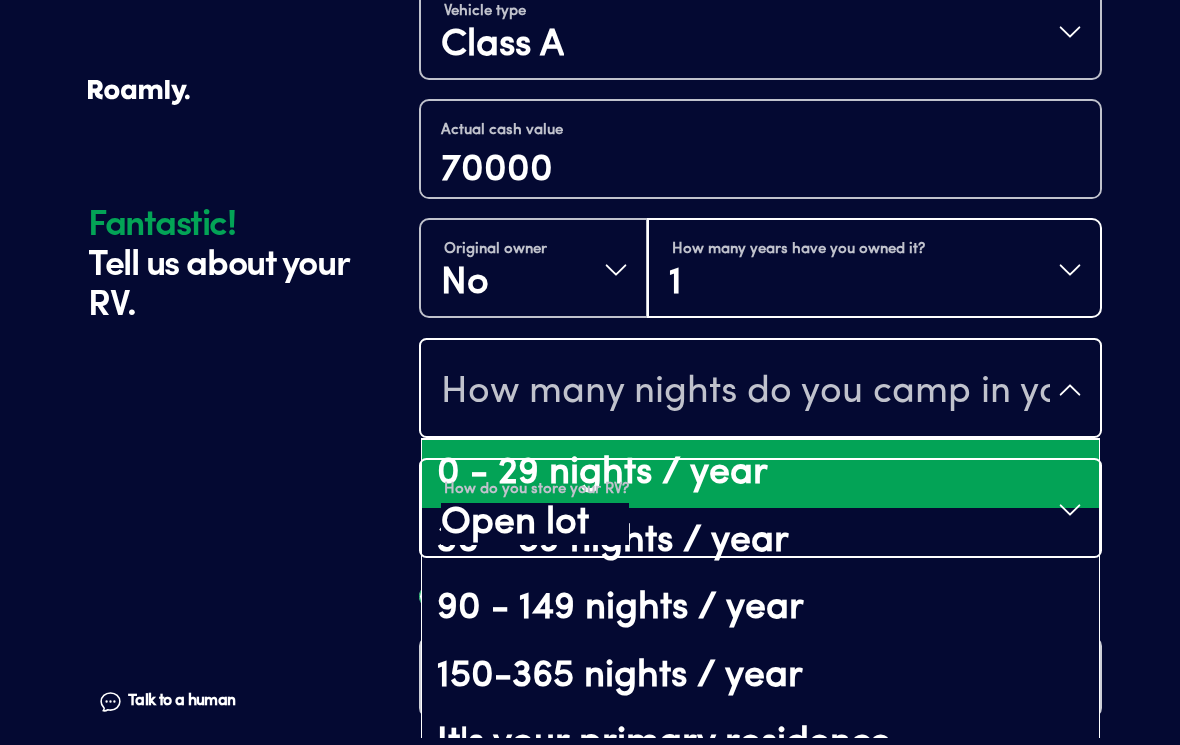 click on "0 - 29 nights / year" at bounding box center (760, 474) 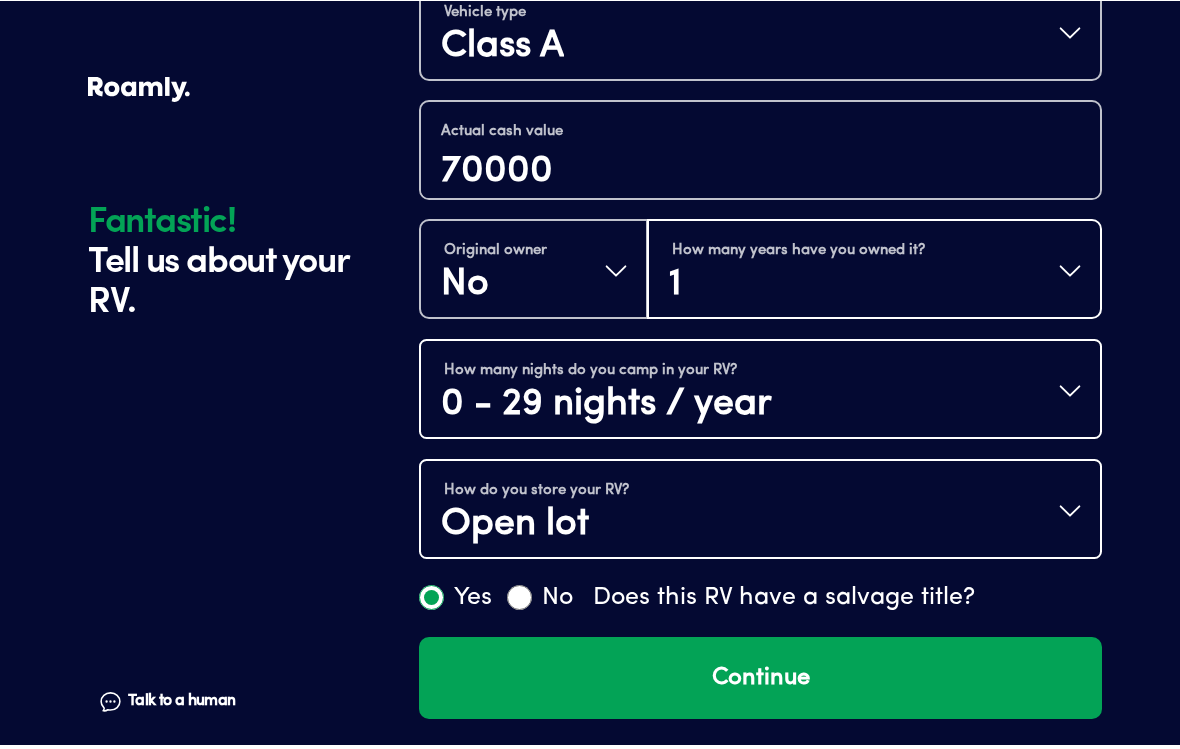 scroll, scrollTop: 945, scrollLeft: 0, axis: vertical 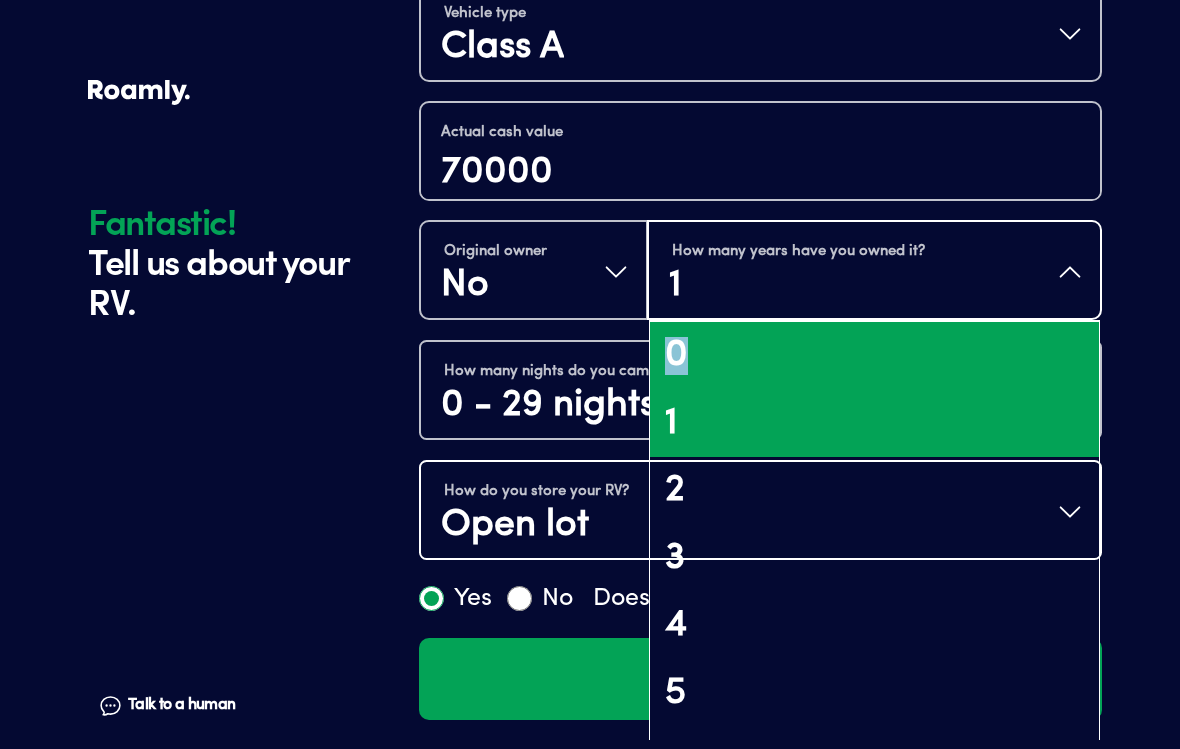 click on "0" at bounding box center (874, 356) 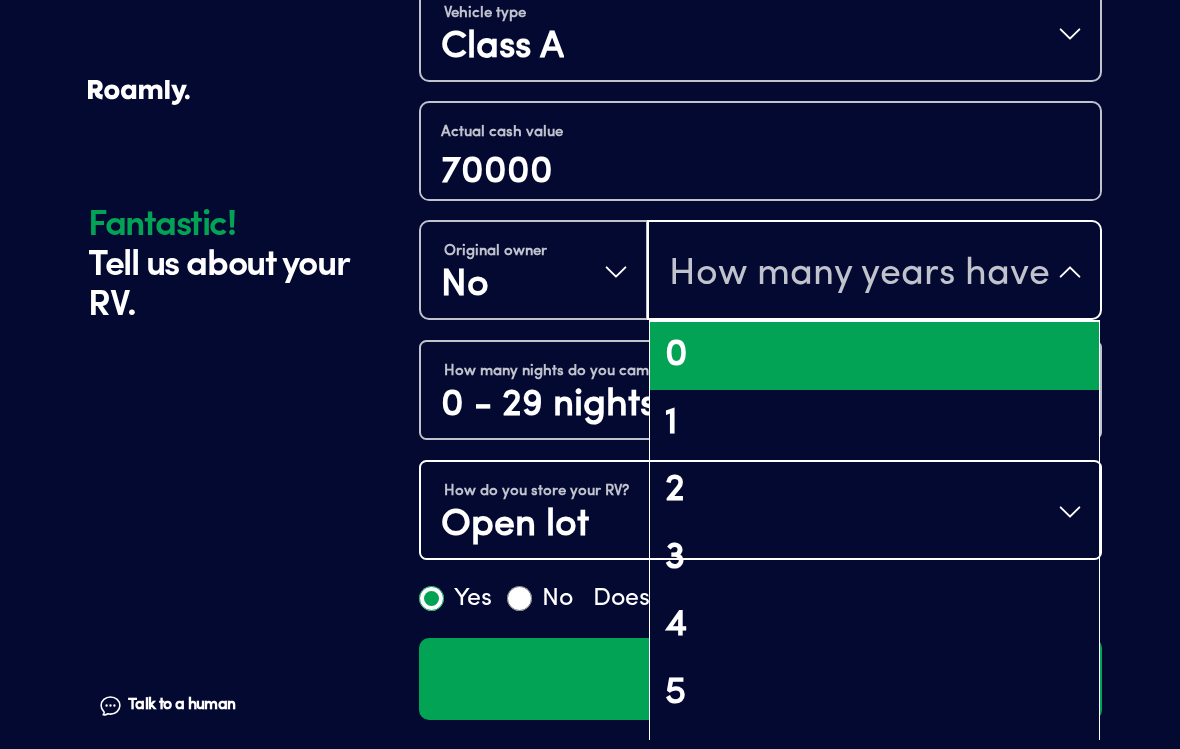 click on "0" at bounding box center (874, 356) 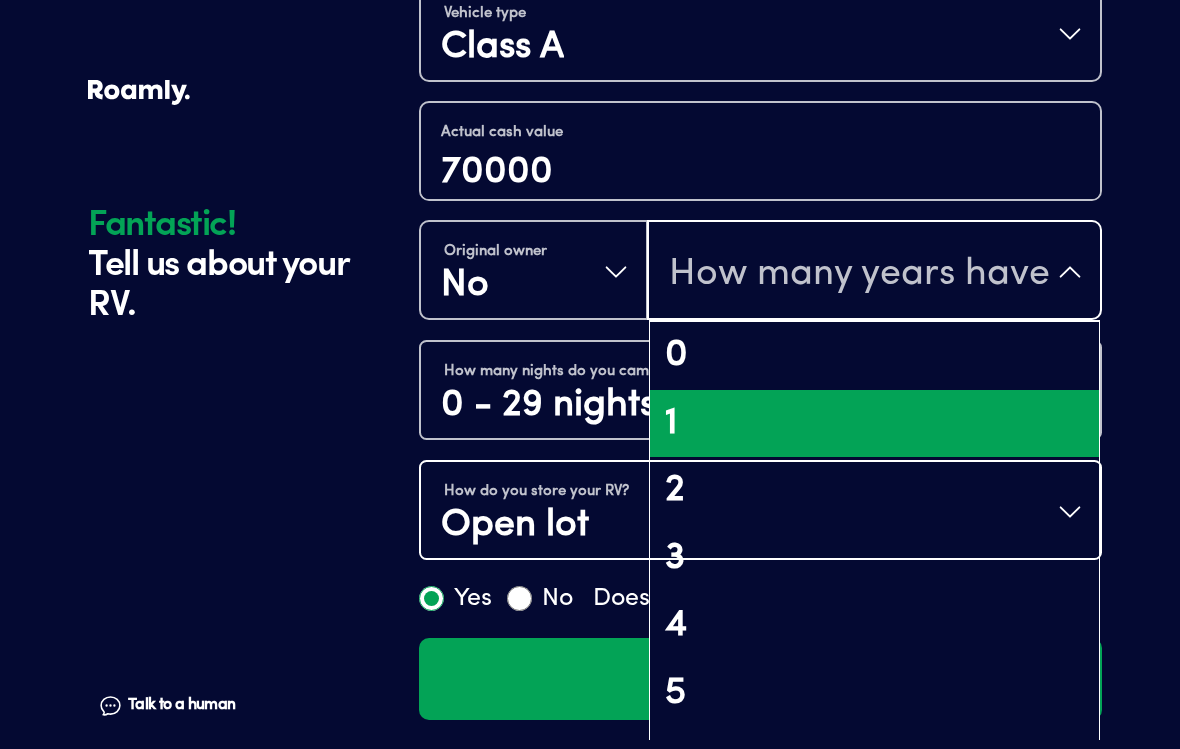 click on "1" at bounding box center [874, 424] 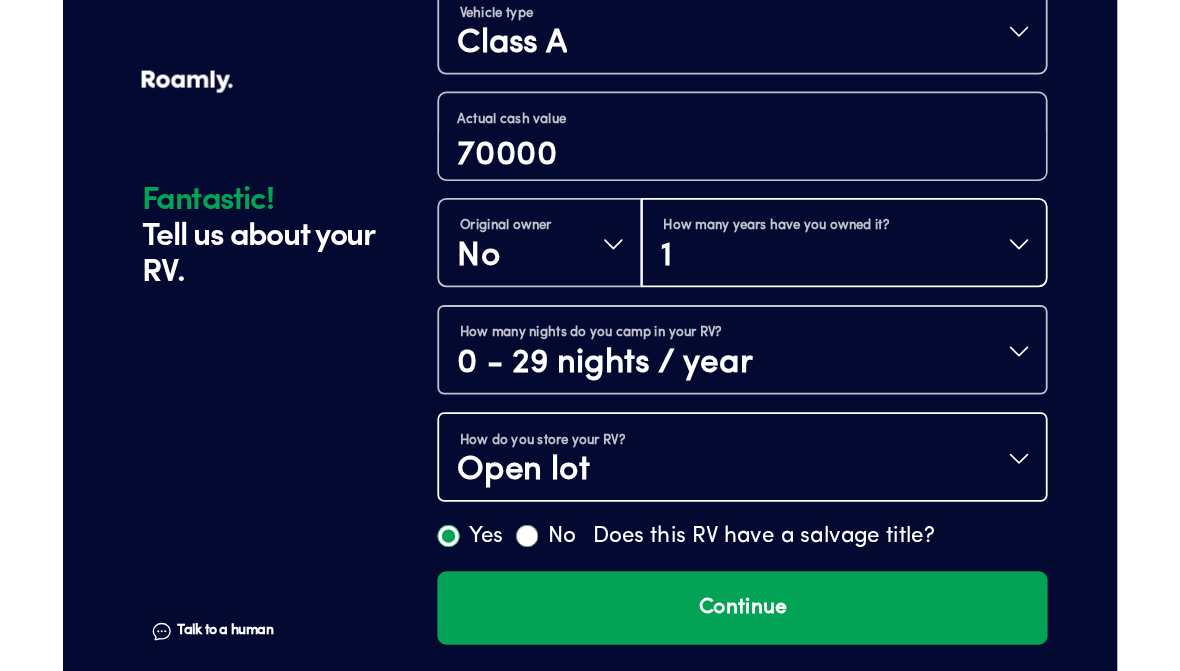 scroll, scrollTop: 1023, scrollLeft: 0, axis: vertical 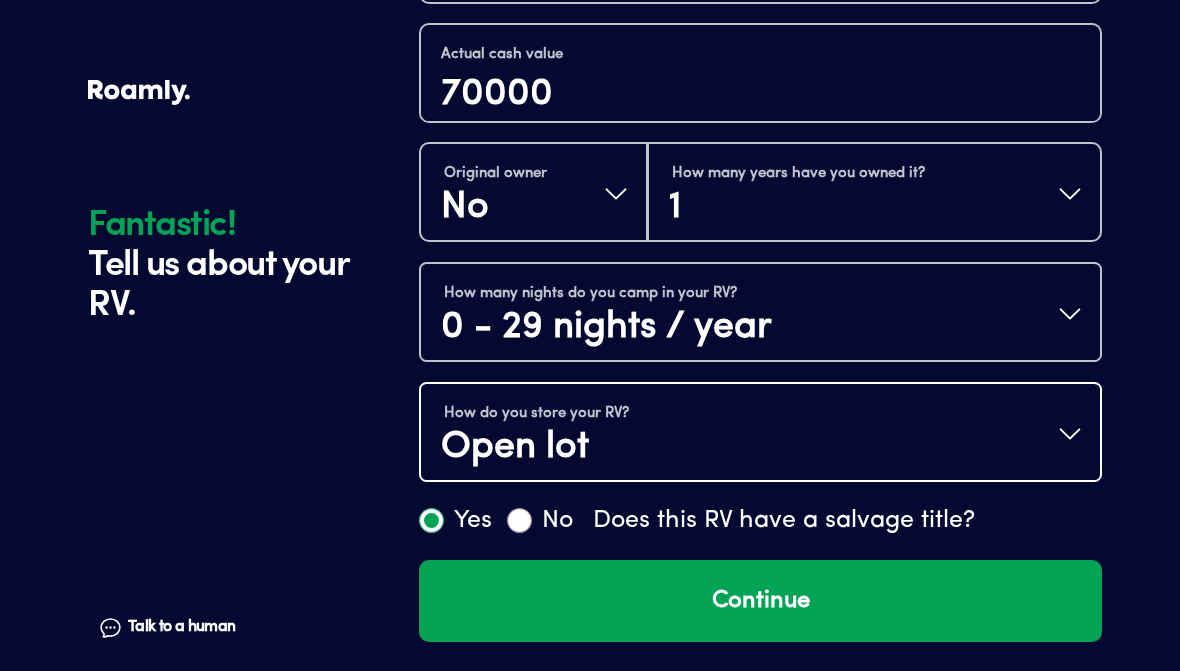 click on "Continue" at bounding box center [760, 601] 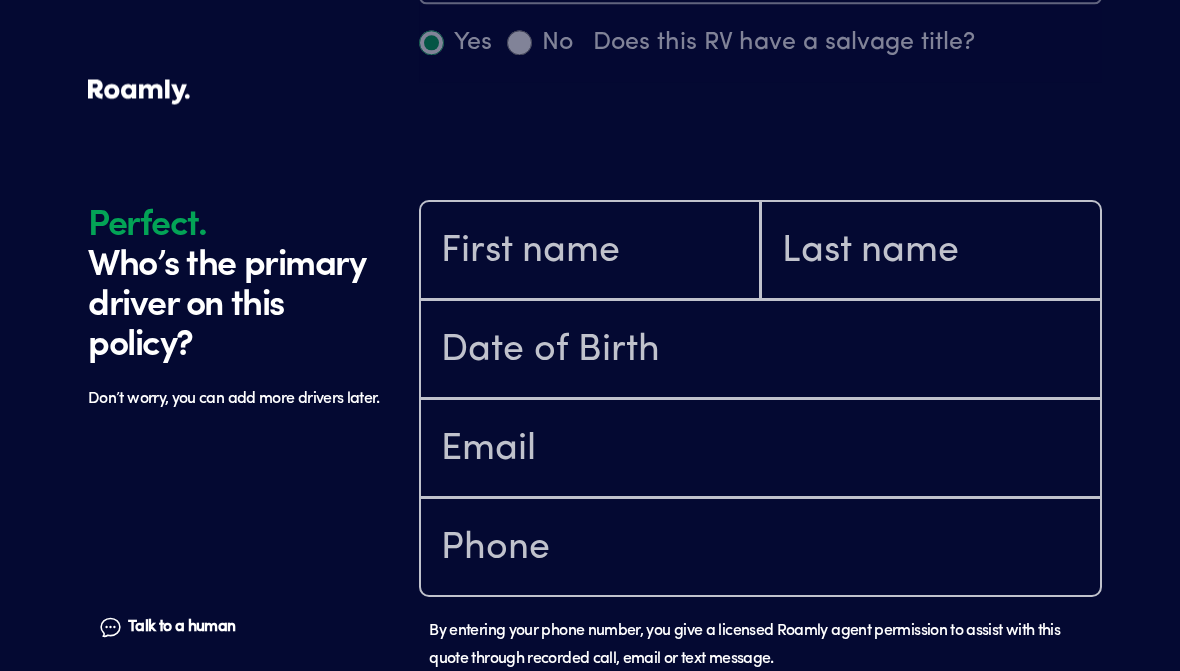 scroll, scrollTop: 1602, scrollLeft: 0, axis: vertical 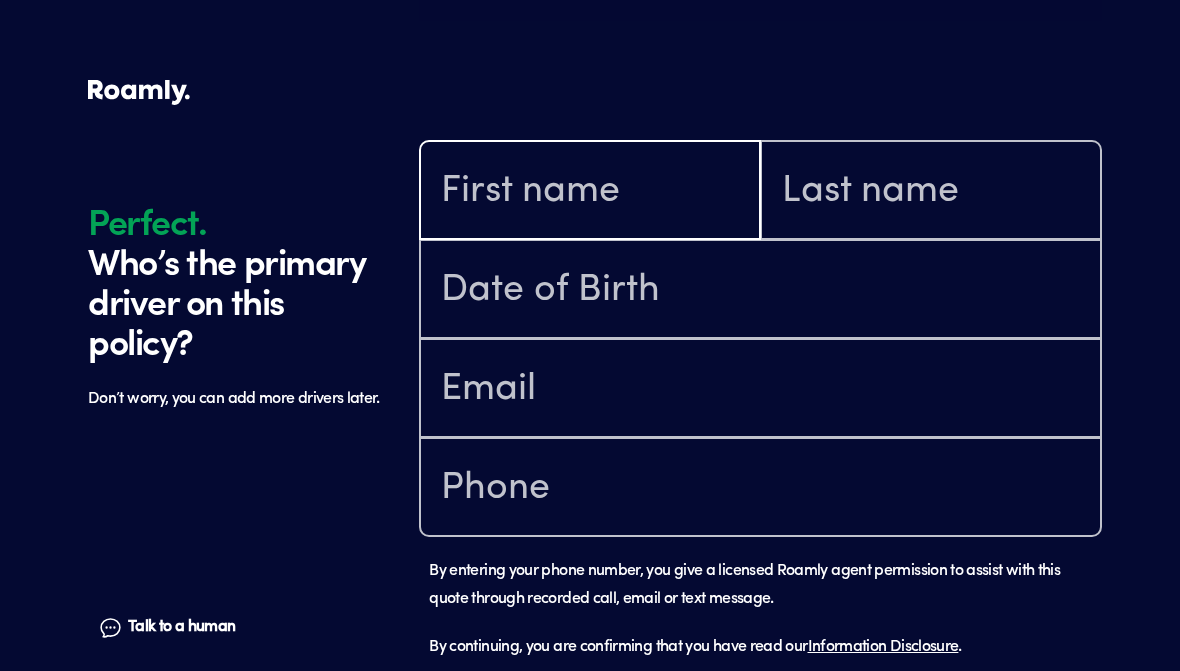 click at bounding box center [590, 192] 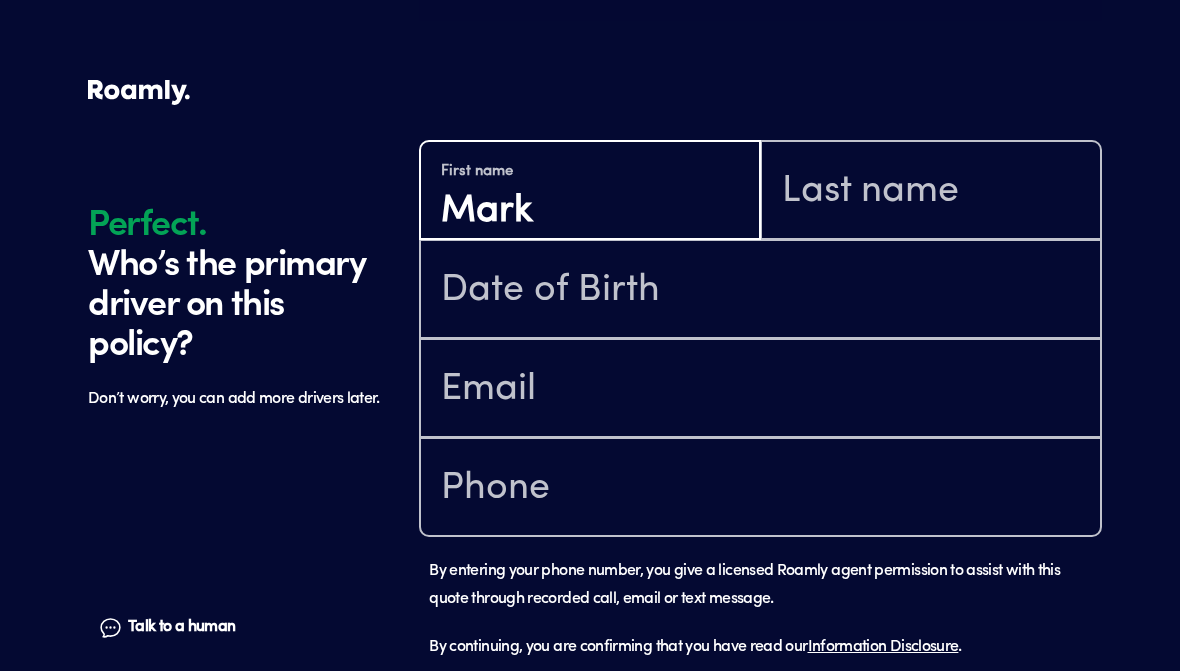 type on "Mark" 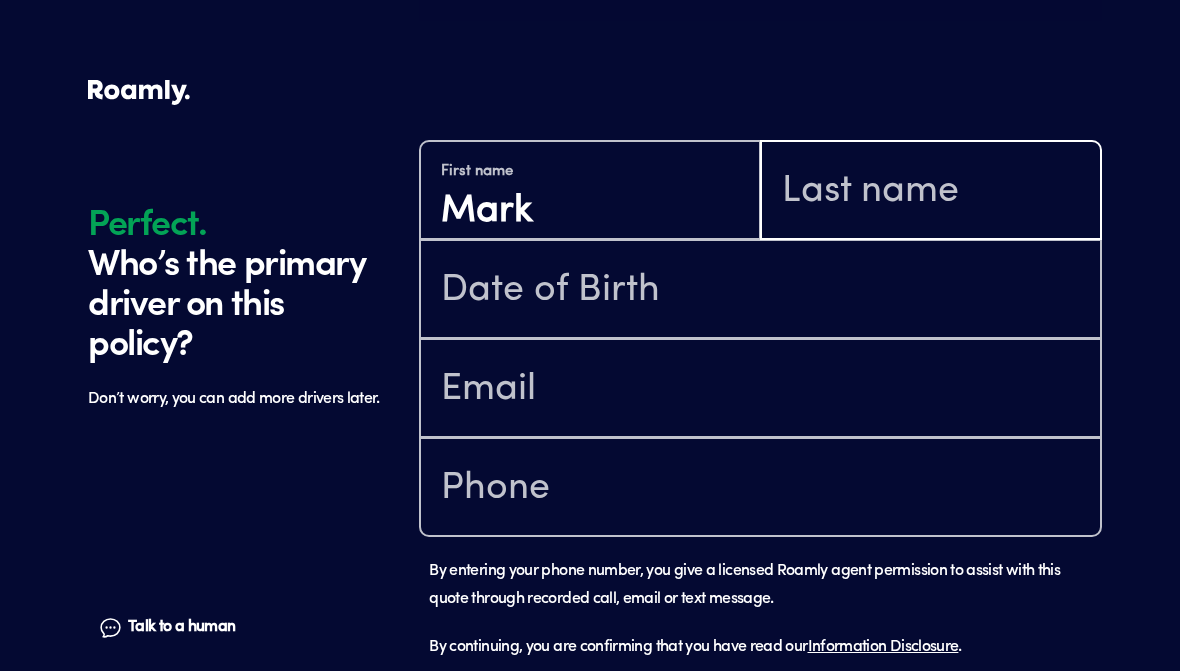 click at bounding box center [931, 192] 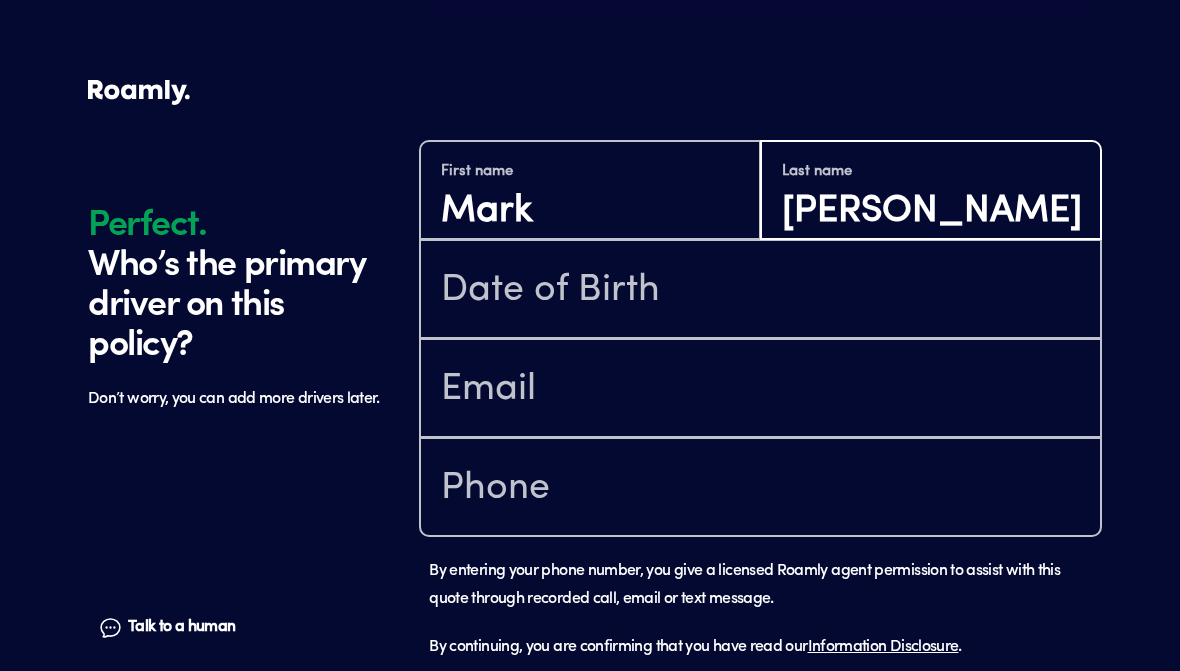 type on "[PERSON_NAME]" 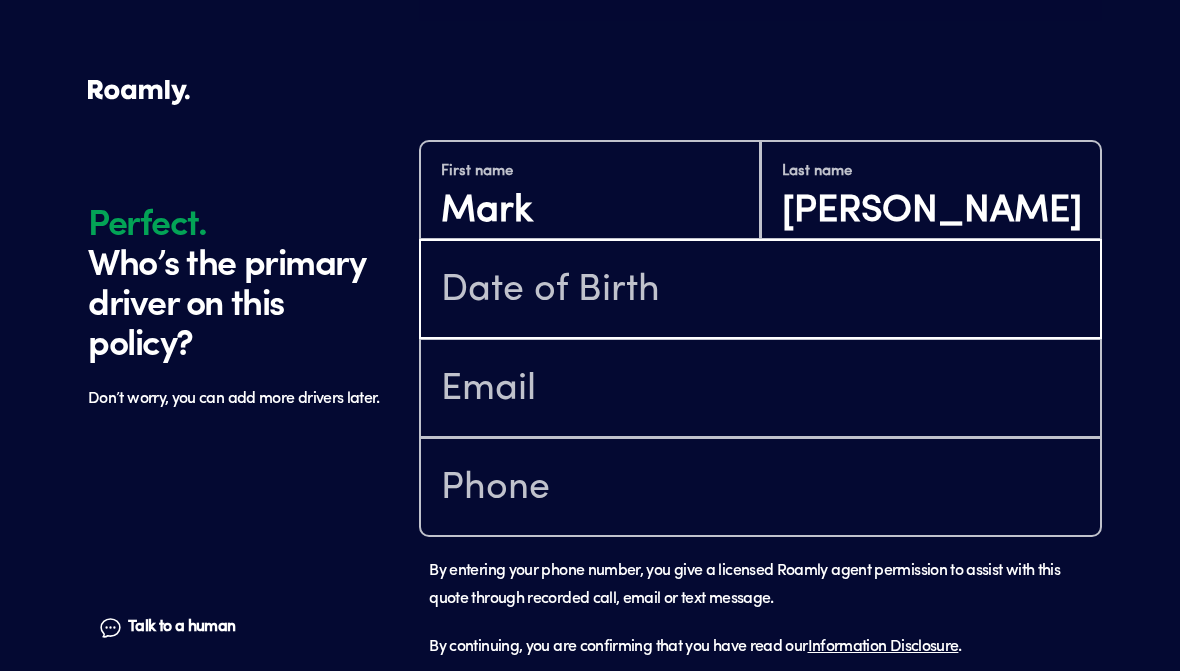 click at bounding box center (760, 291) 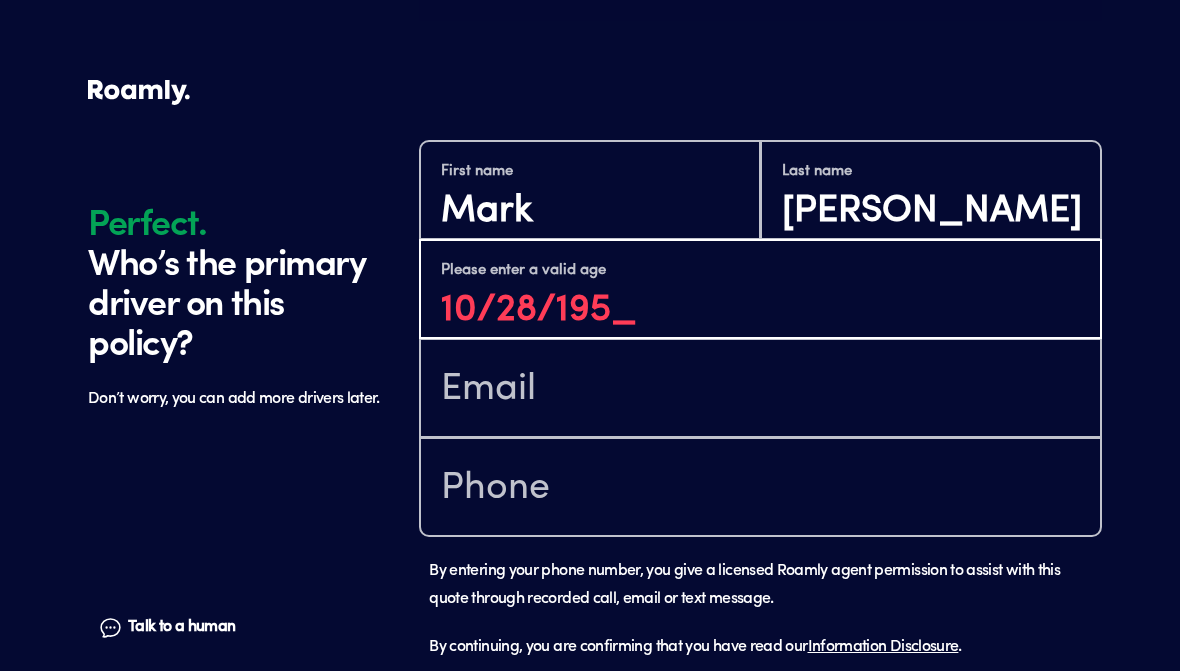 type on "[DATE]" 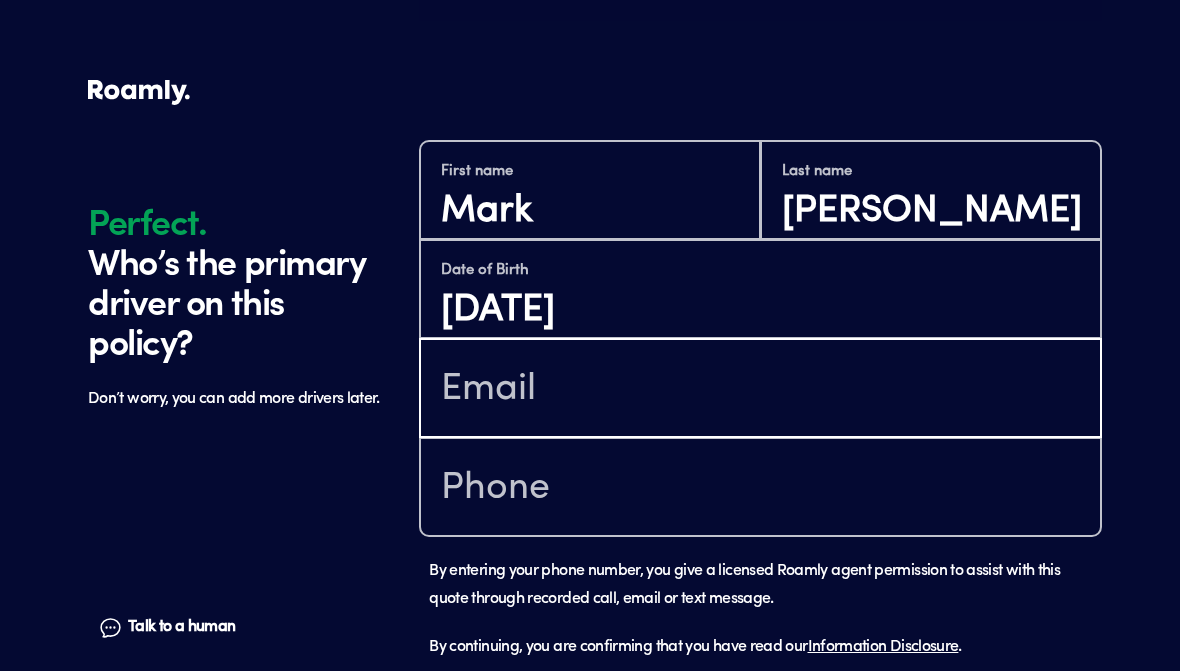 click at bounding box center (760, 390) 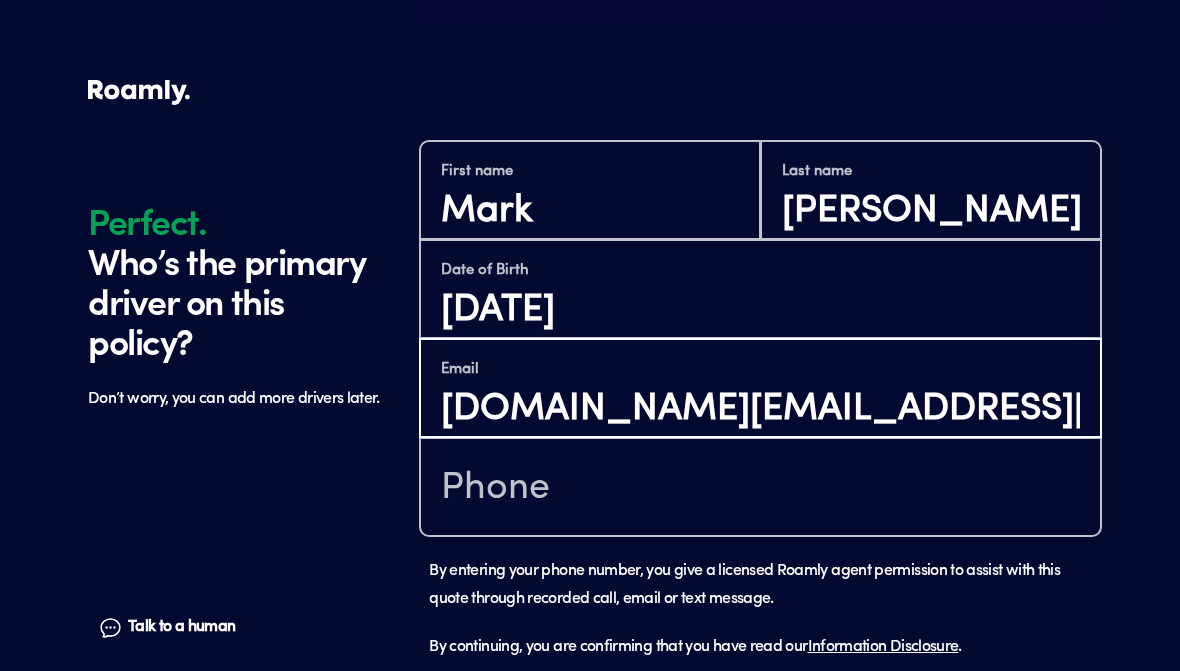 type on "[DOMAIN_NAME][EMAIL_ADDRESS][PERSON_NAME][DOMAIN_NAME]" 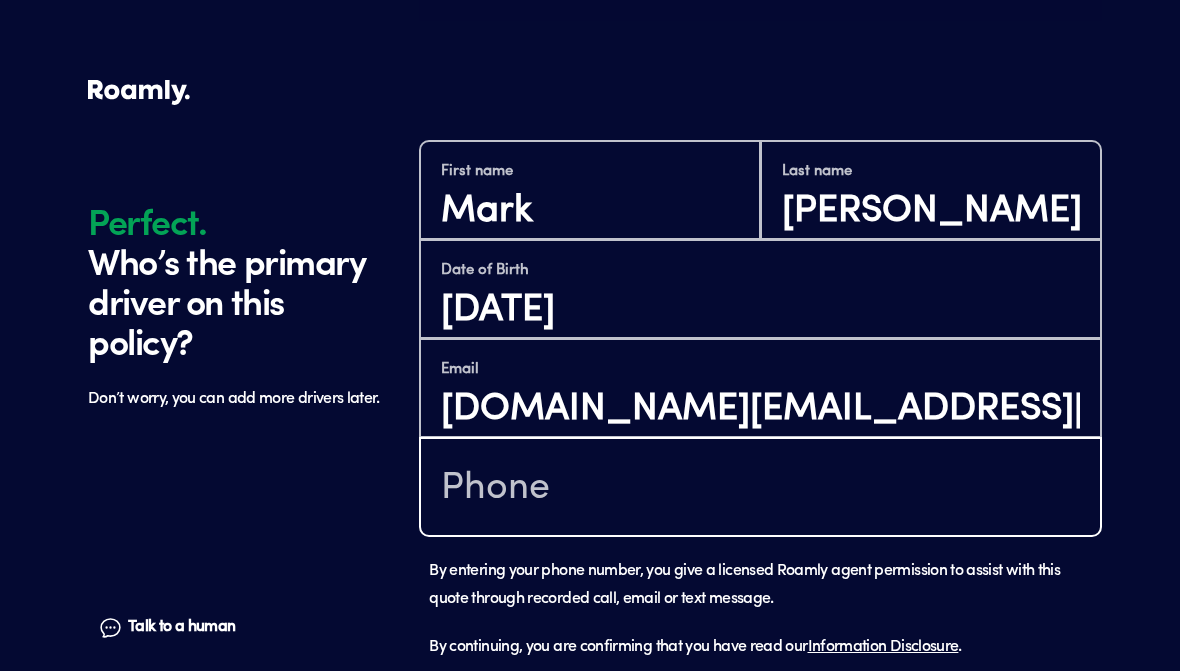 click at bounding box center [760, 489] 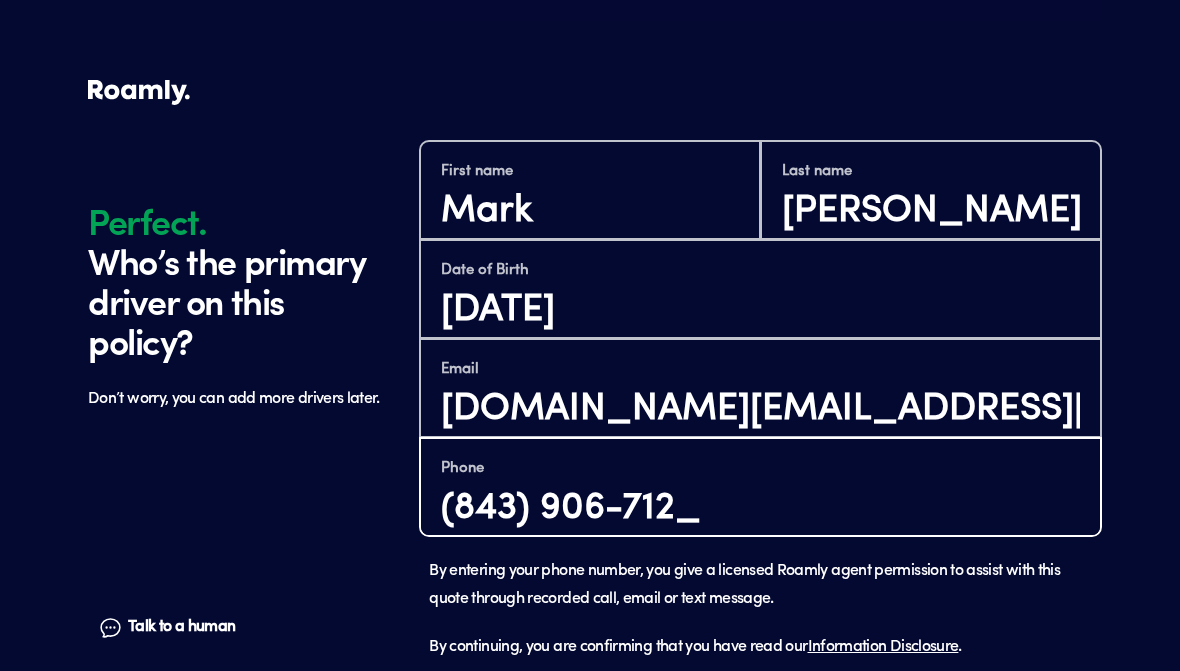 type on "[PHONE_NUMBER]" 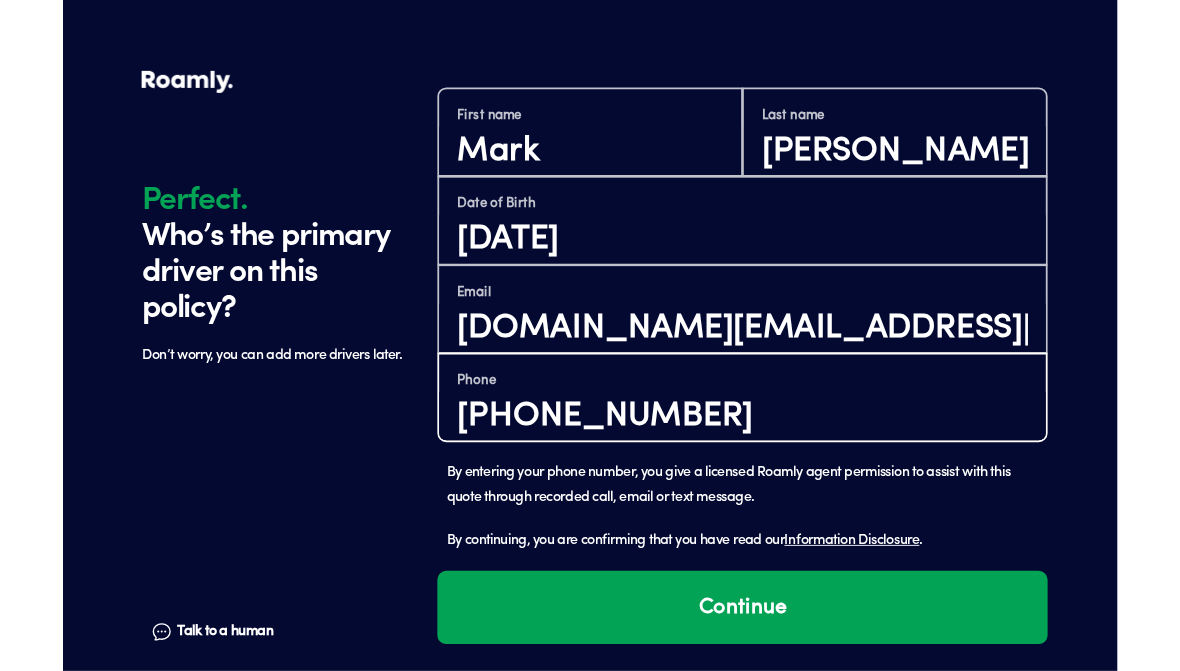 scroll, scrollTop: 1723, scrollLeft: 0, axis: vertical 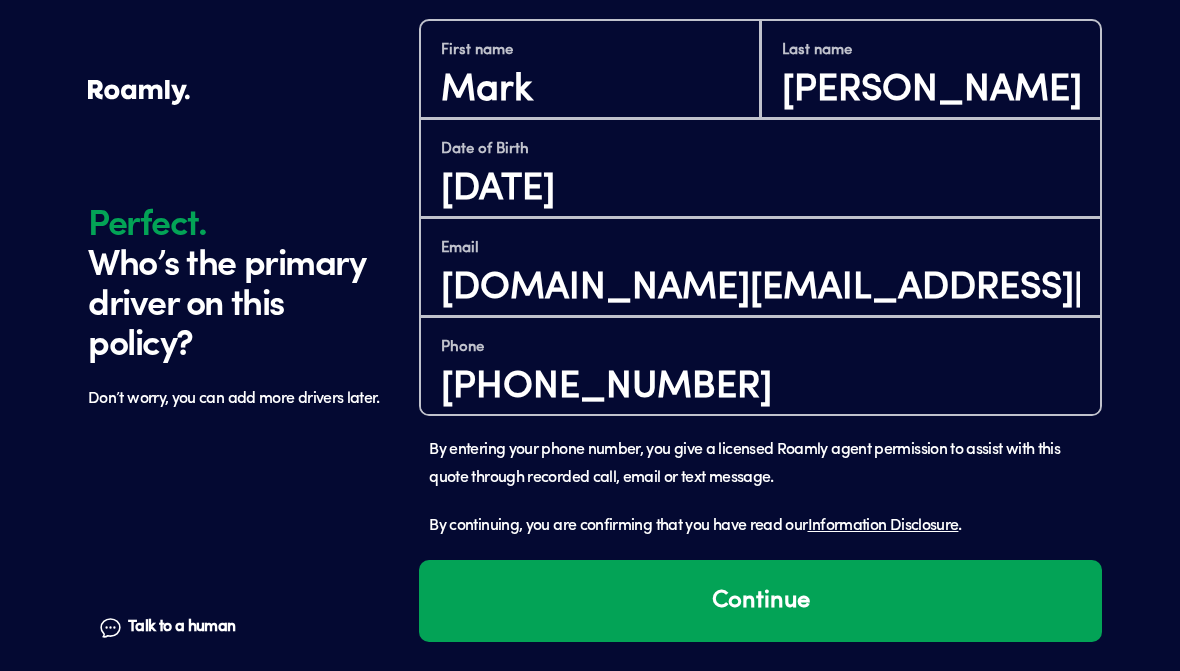 click on "Information Disclosure" at bounding box center (883, 526) 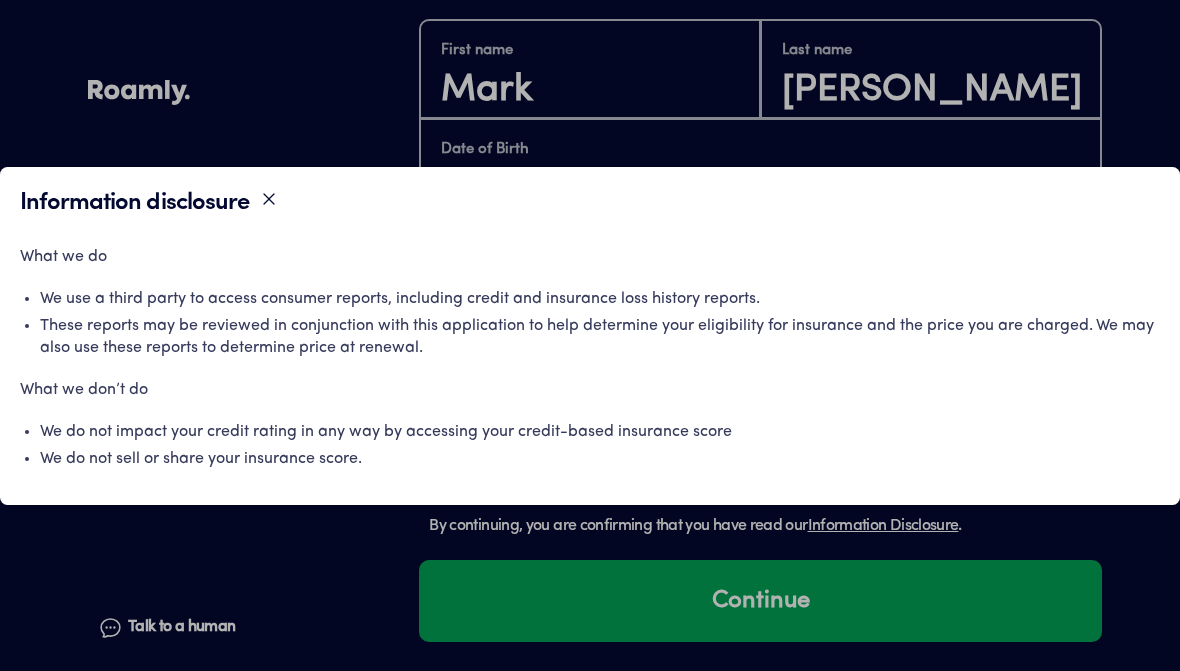 click on "What we do We use a third party to access consumer reports, including credit and insurance loss history reports. These reports may be reviewed in conjunction with this application to help determine your eligibility for insurance and the price you are charged. We may also use these reports to determine price at renewal. What we don’t do We do not impact your credit rating in any way by accessing your credit-based insurance score We do not sell or share your insurance score." at bounding box center (590, 358) 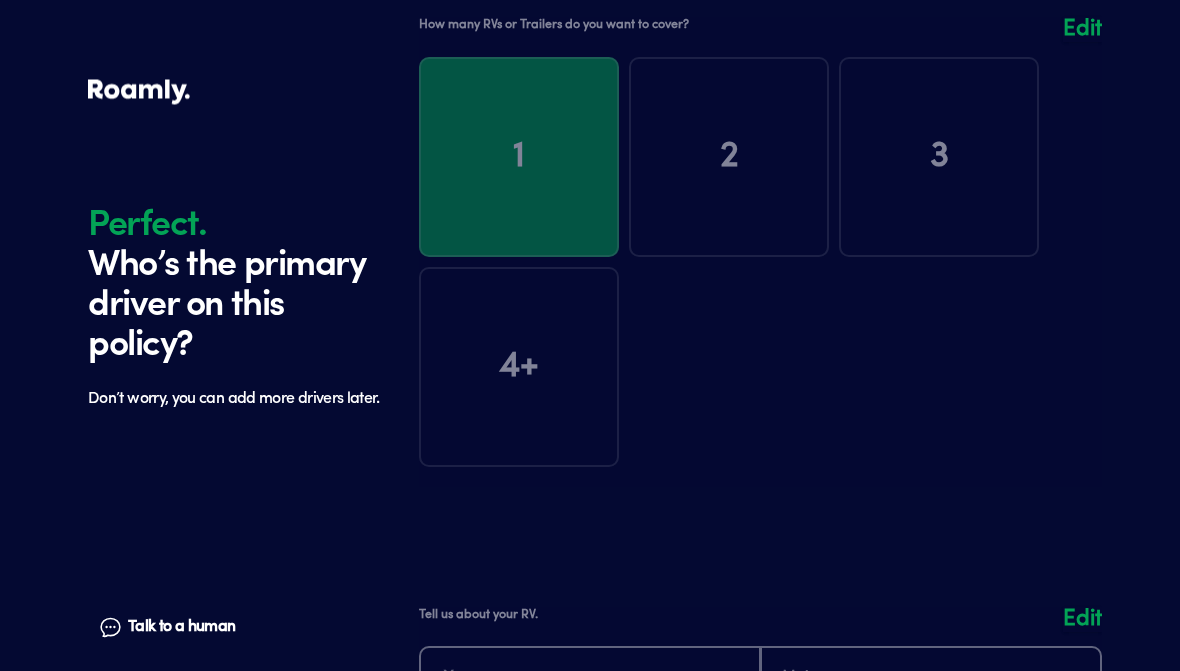 scroll, scrollTop: 0, scrollLeft: 0, axis: both 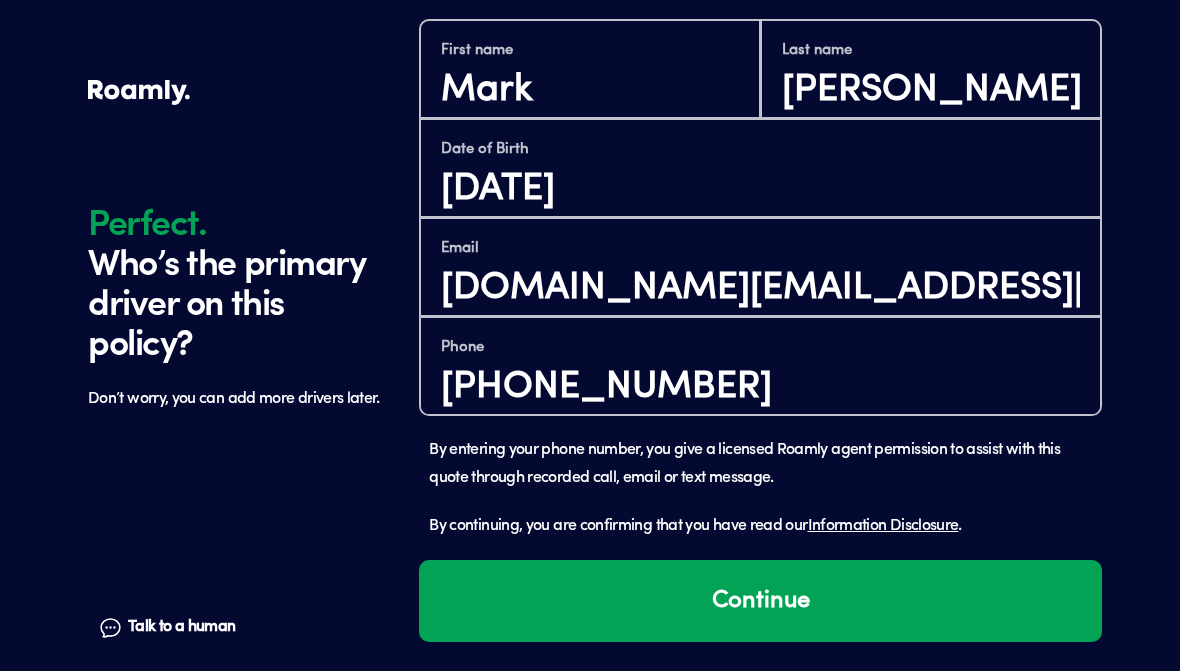 click on "Continue" at bounding box center (760, 601) 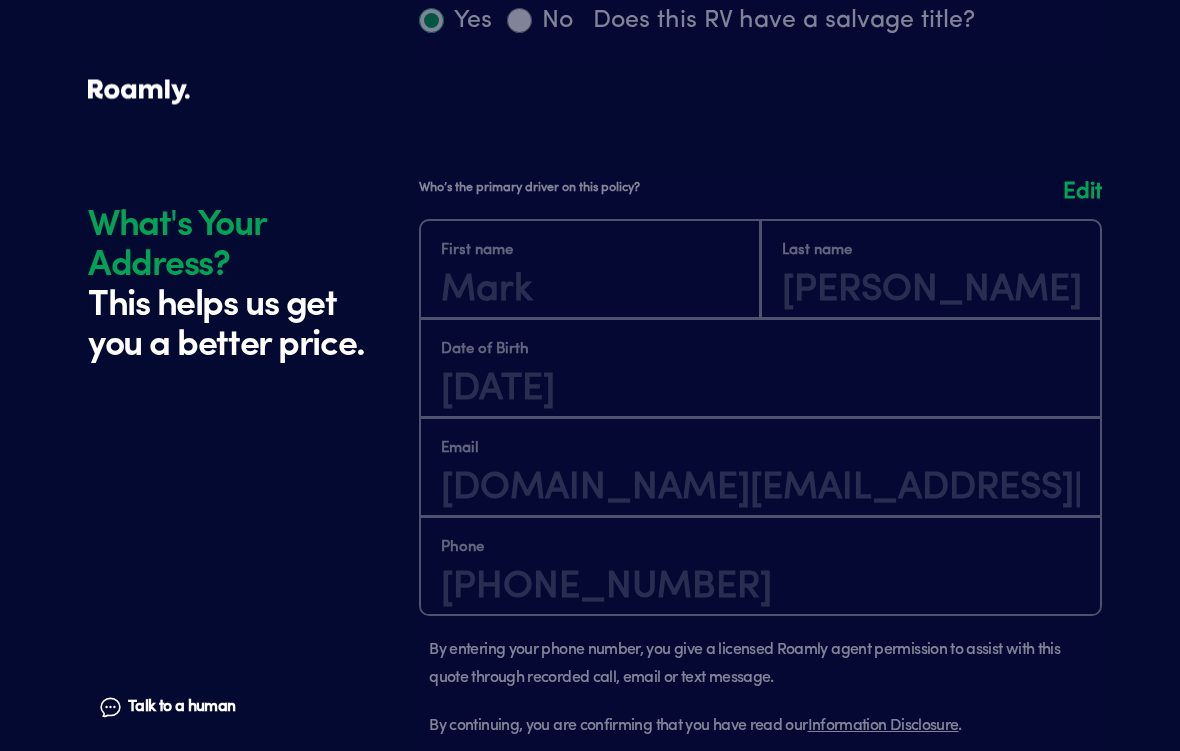 scroll, scrollTop: 1563, scrollLeft: 0, axis: vertical 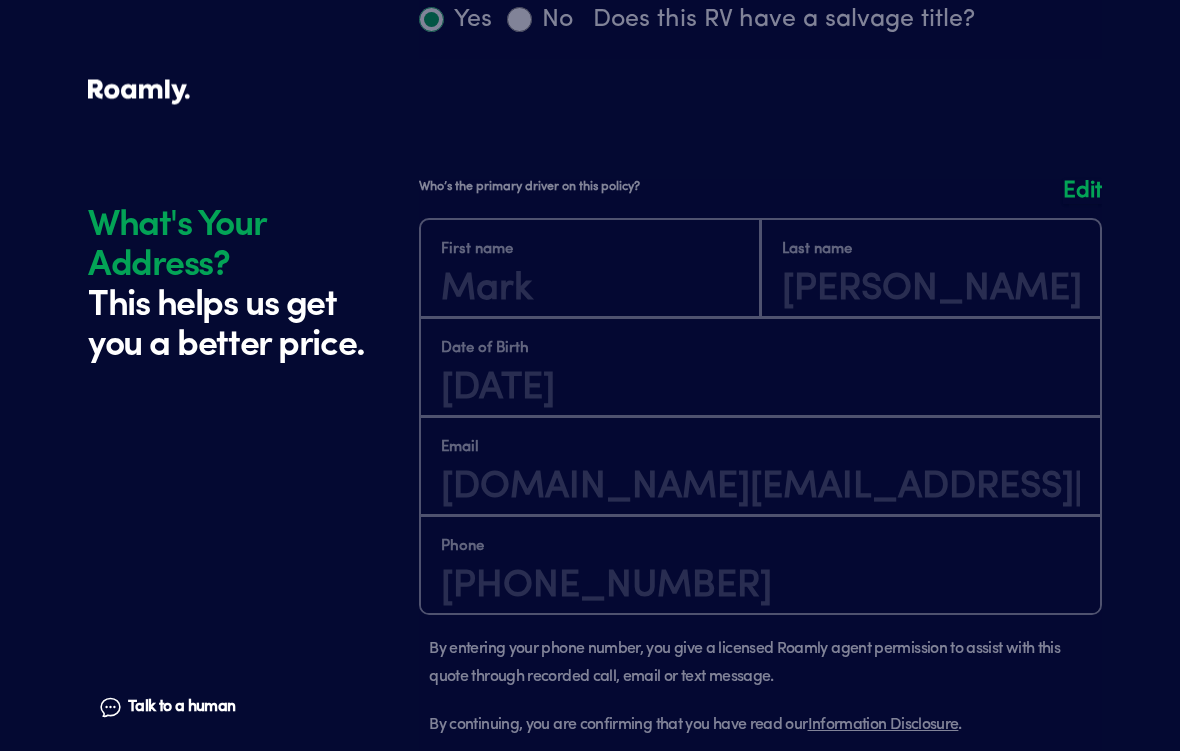 click at bounding box center [760, 470] 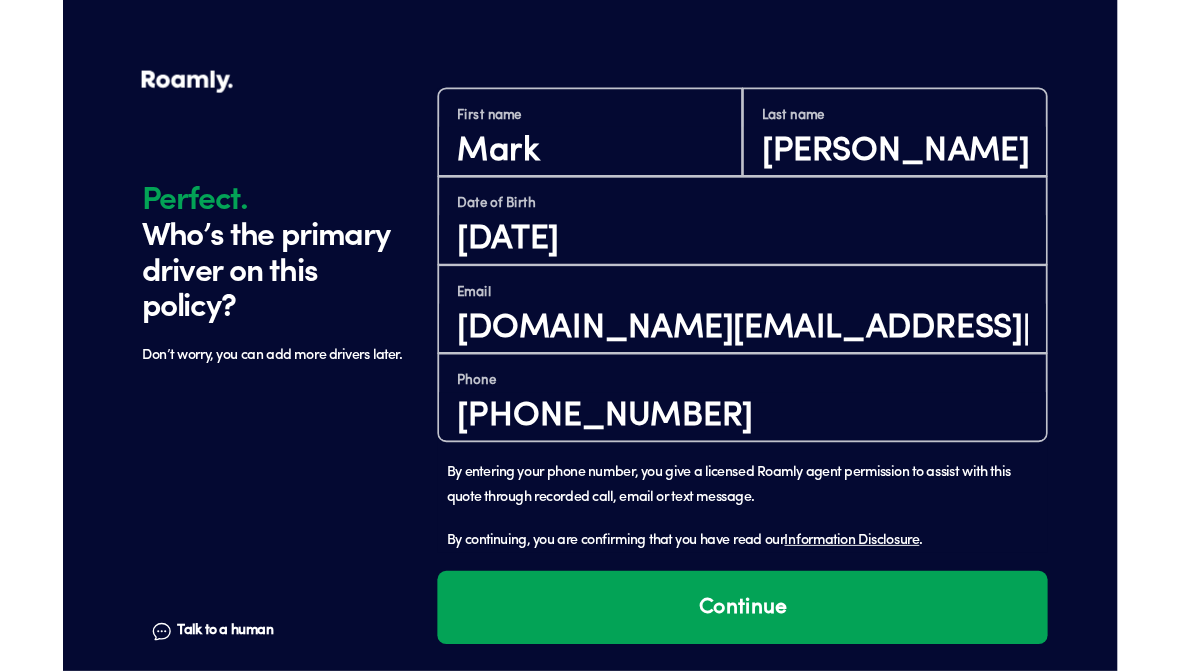 scroll, scrollTop: 1723, scrollLeft: 0, axis: vertical 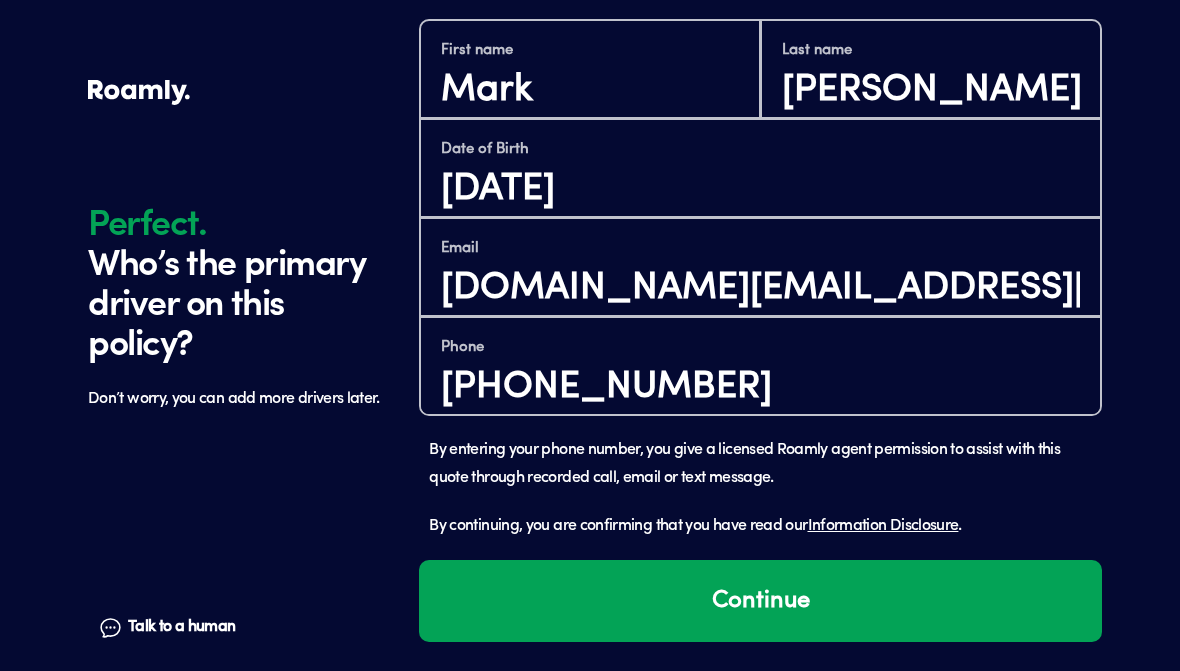 click on "Who’s the primary driver on this policy?" at bounding box center (238, 300) 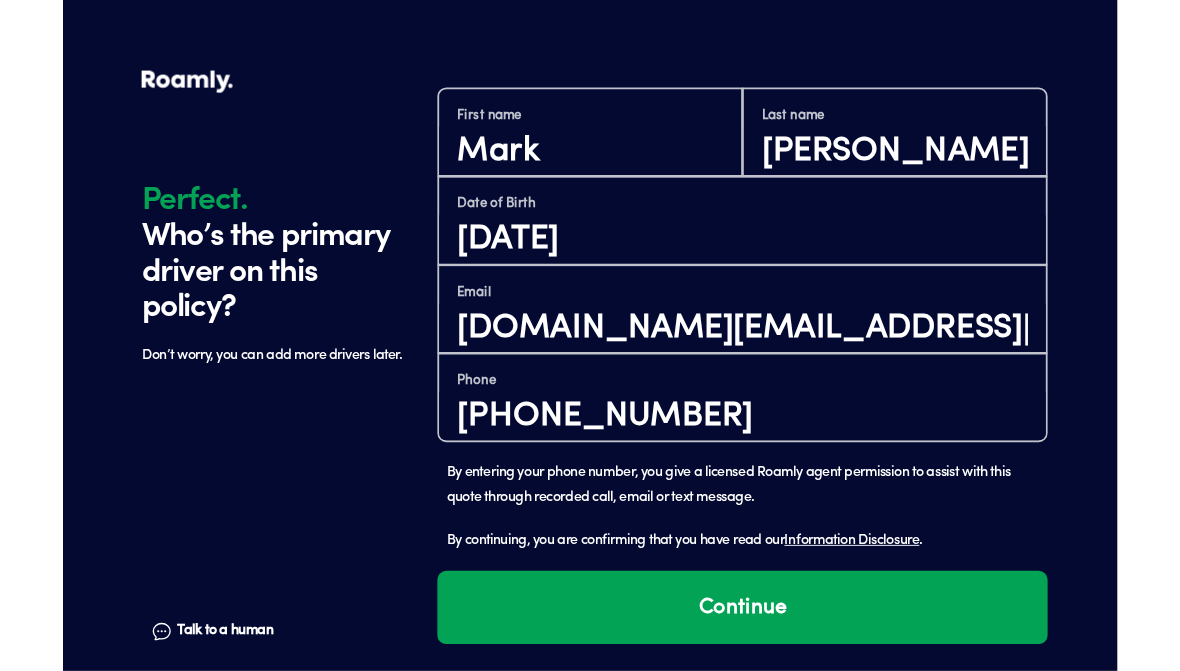 scroll, scrollTop: 1723, scrollLeft: 0, axis: vertical 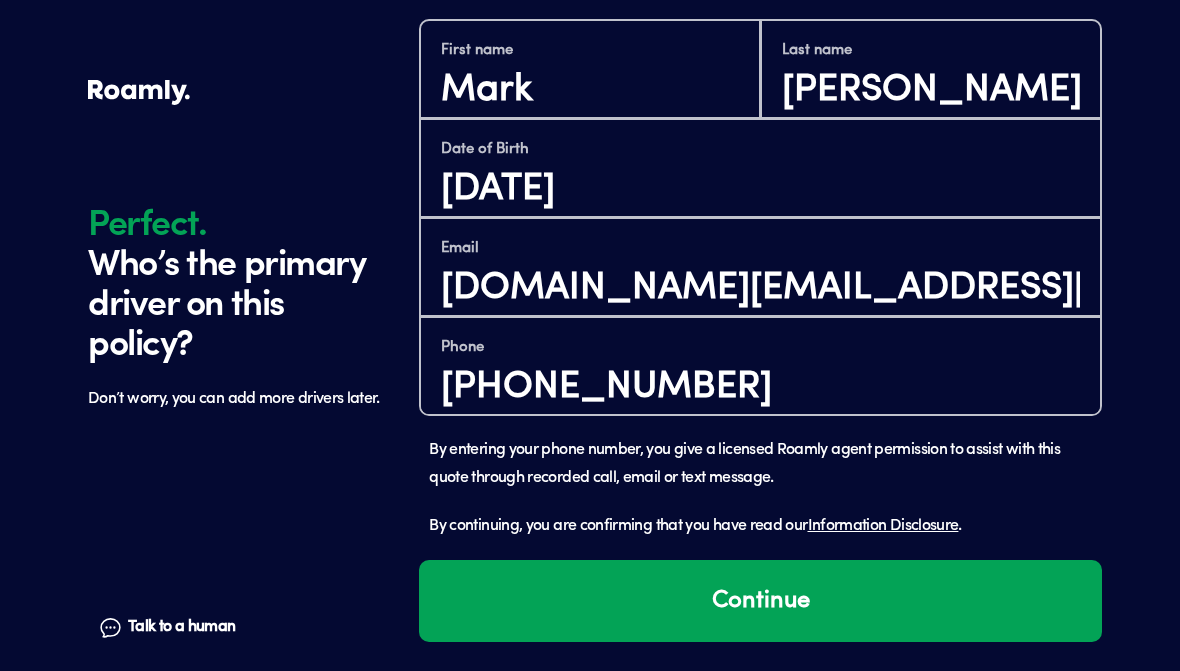 click on "Who’s the primary driver on this policy?" at bounding box center [238, 300] 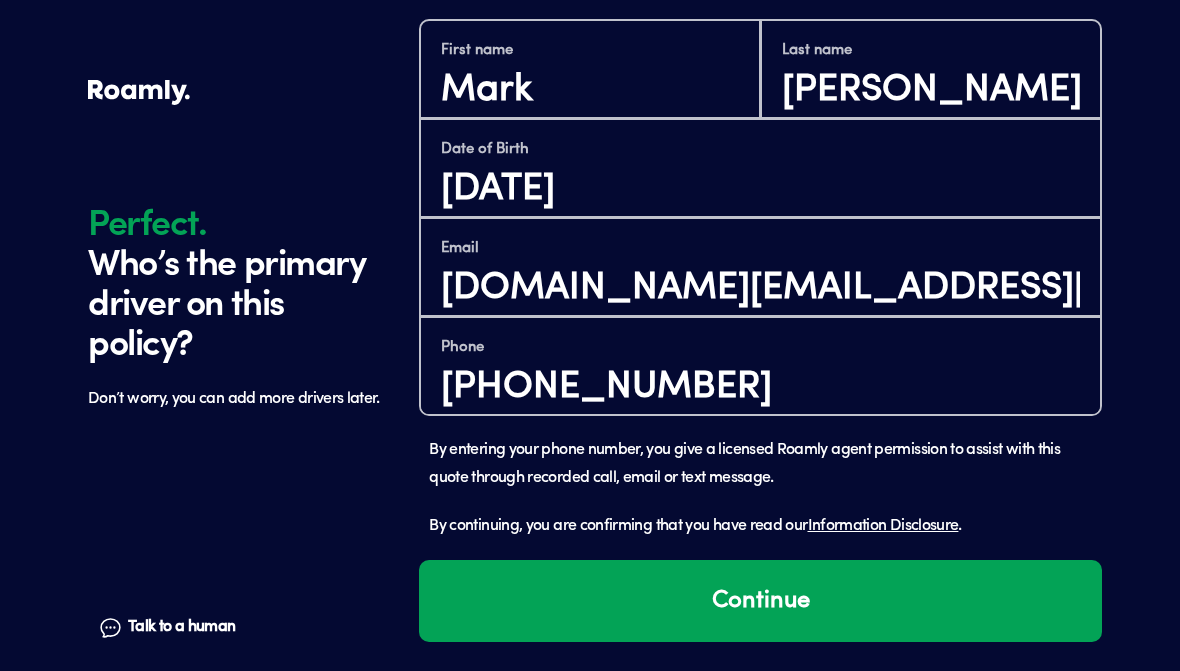click on "Continue" at bounding box center [760, 601] 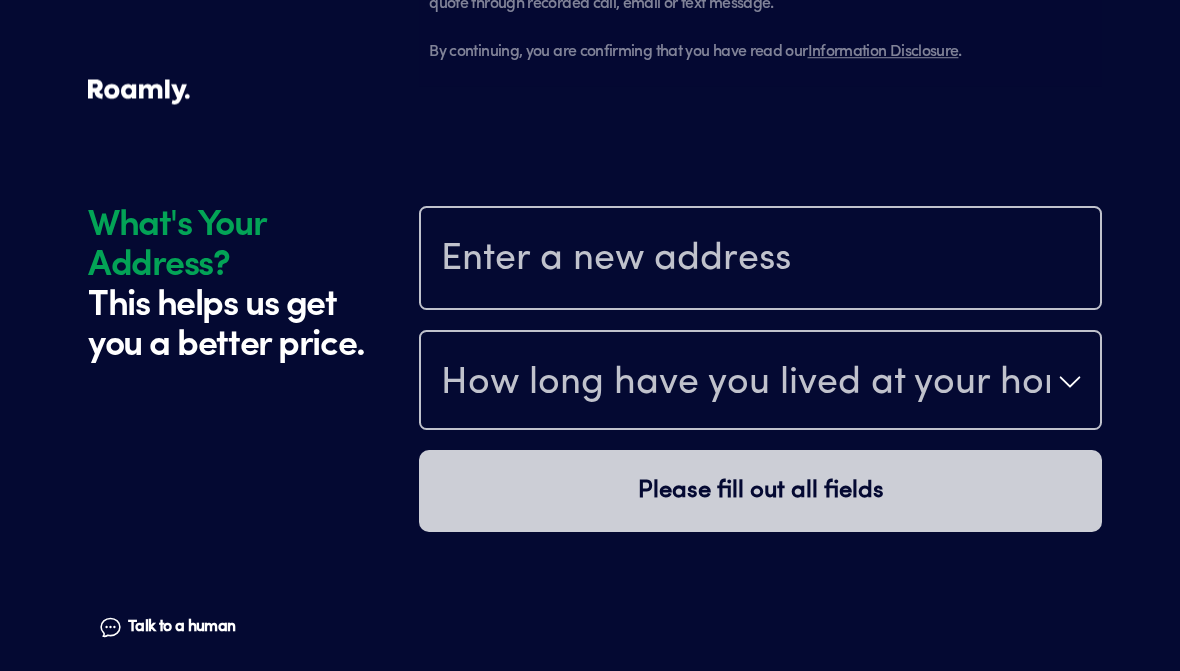 scroll, scrollTop: 2298, scrollLeft: 0, axis: vertical 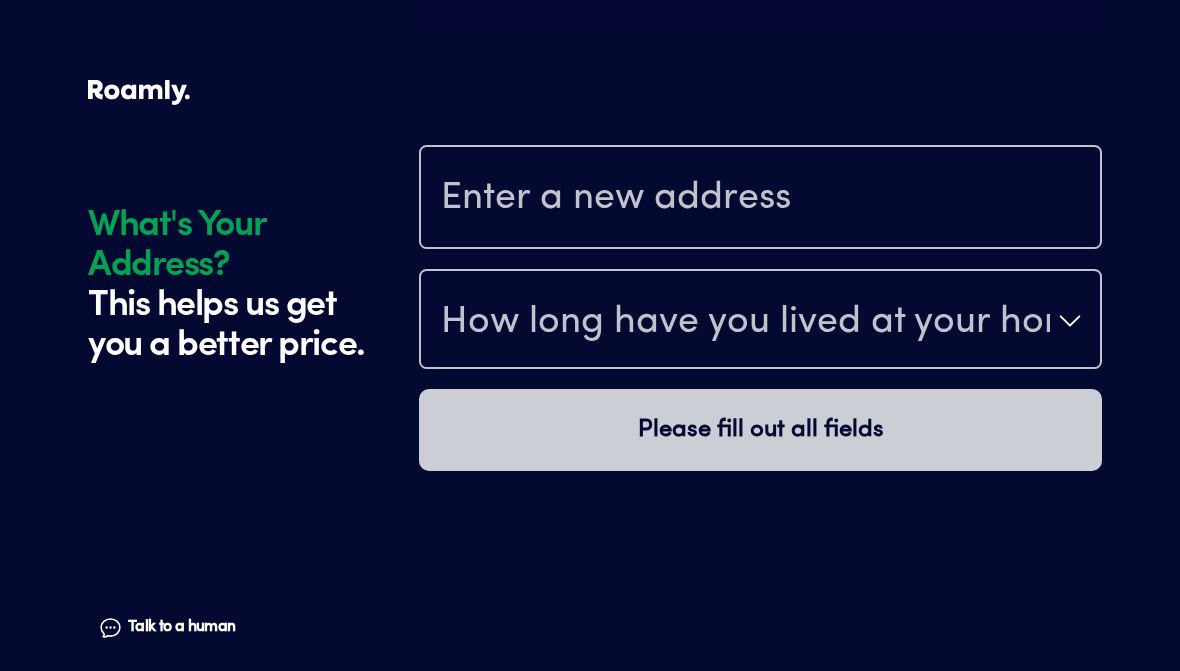 click at bounding box center [760, 199] 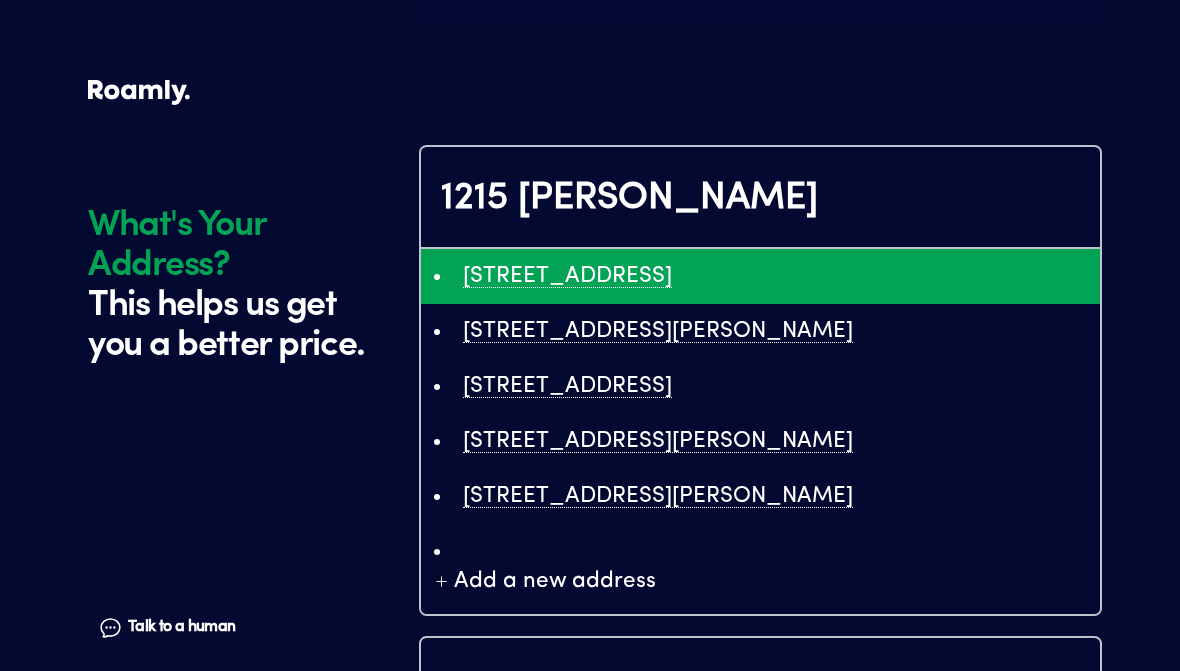 type on "ChIJoRyKgOtt_ogRfioUrfegfek" 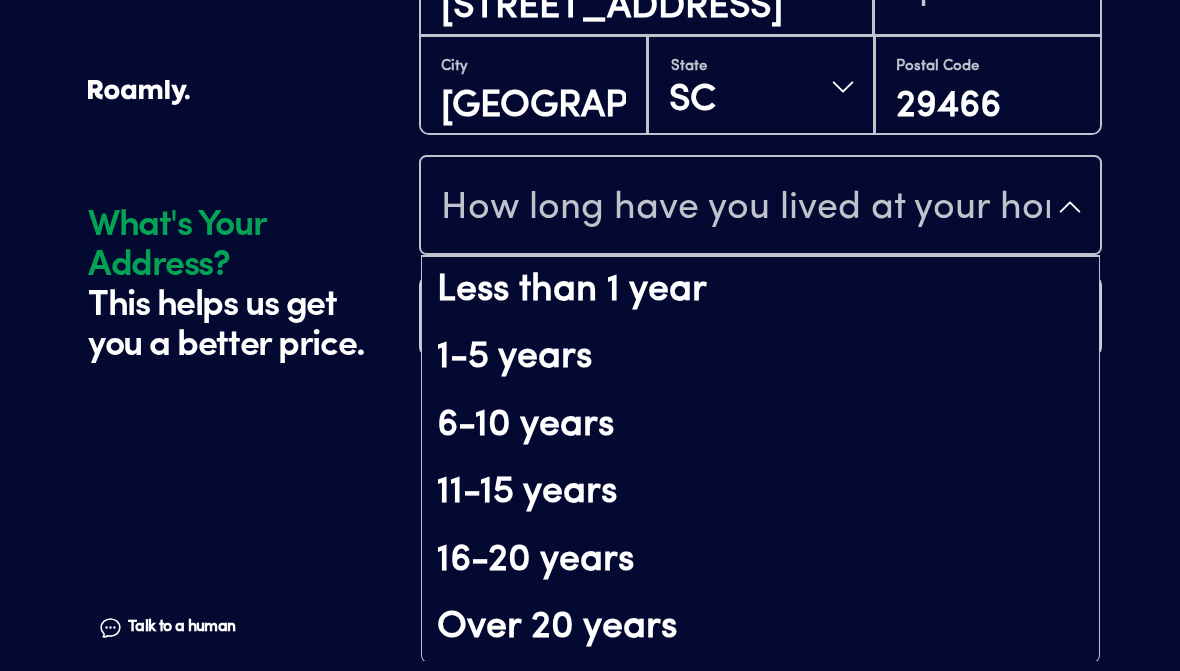 scroll, scrollTop: 206, scrollLeft: 0, axis: vertical 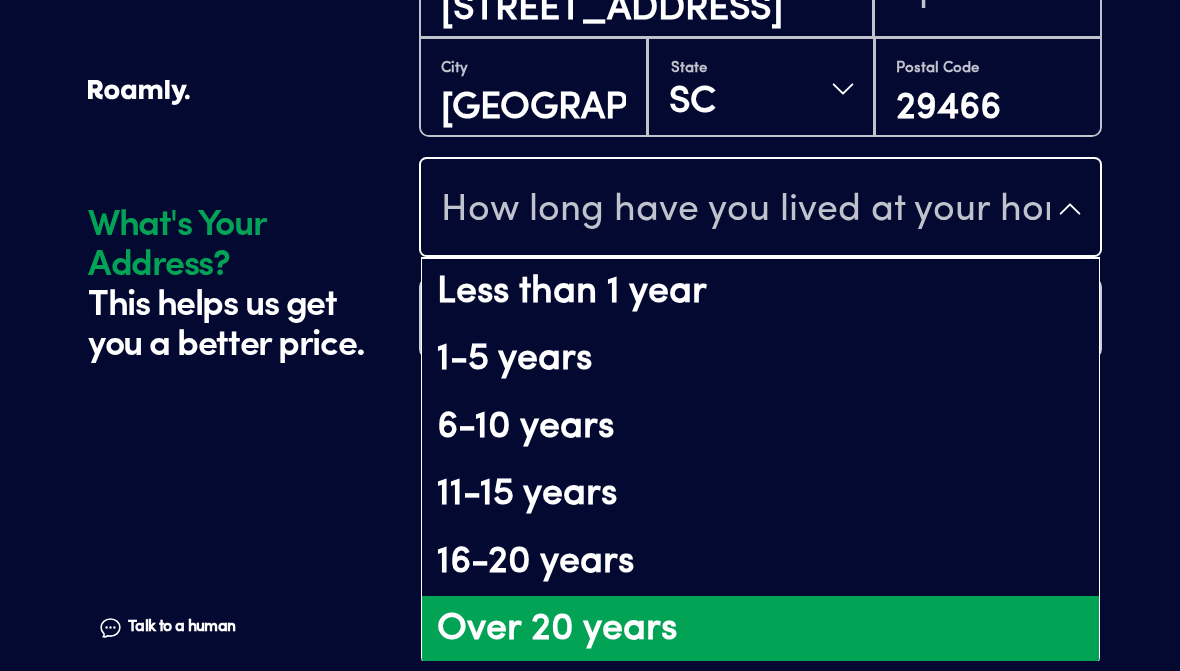 click on "Over 20 years" at bounding box center [760, 630] 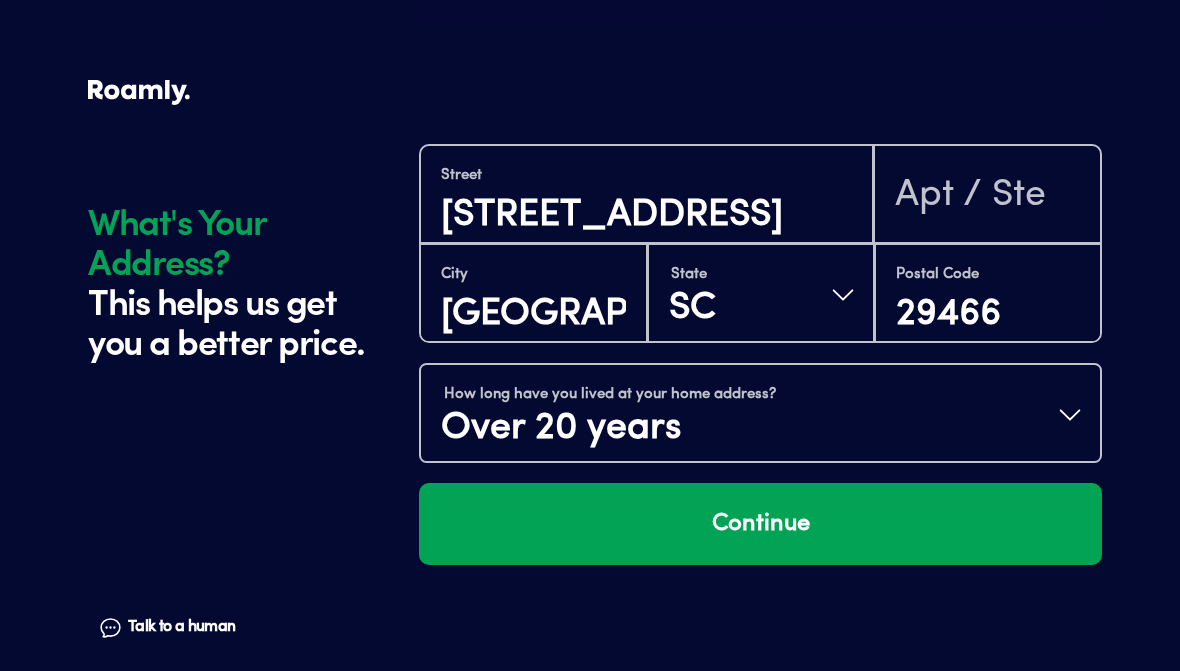 click on "Continue" at bounding box center [760, 524] 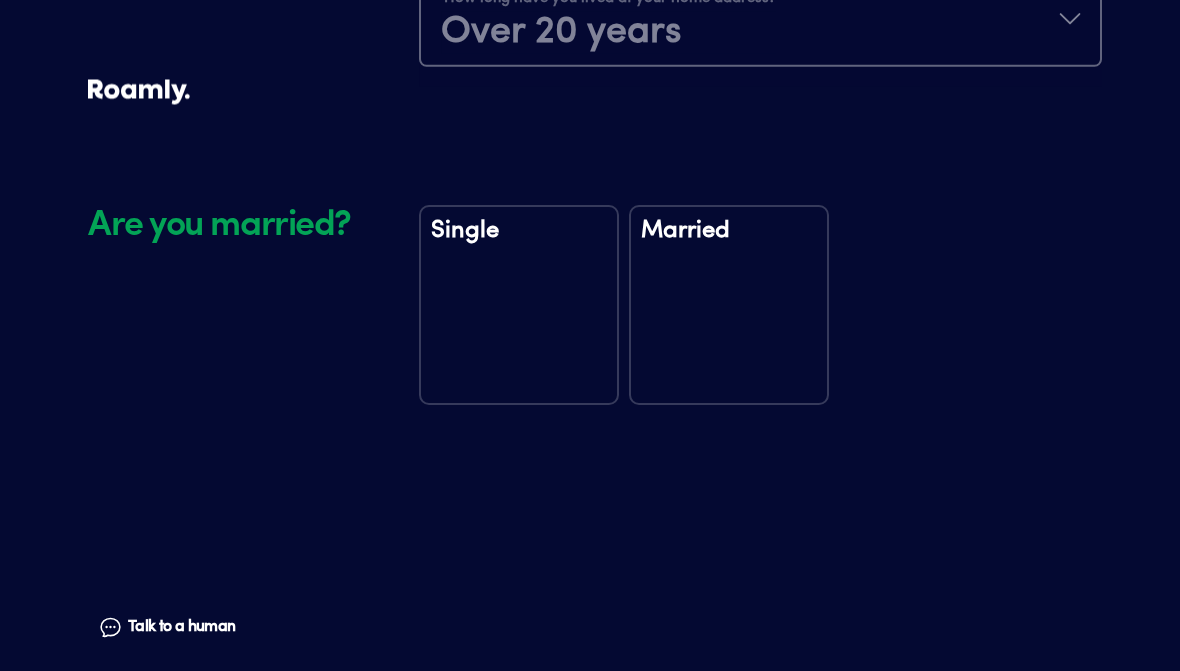 scroll, scrollTop: 2768, scrollLeft: 0, axis: vertical 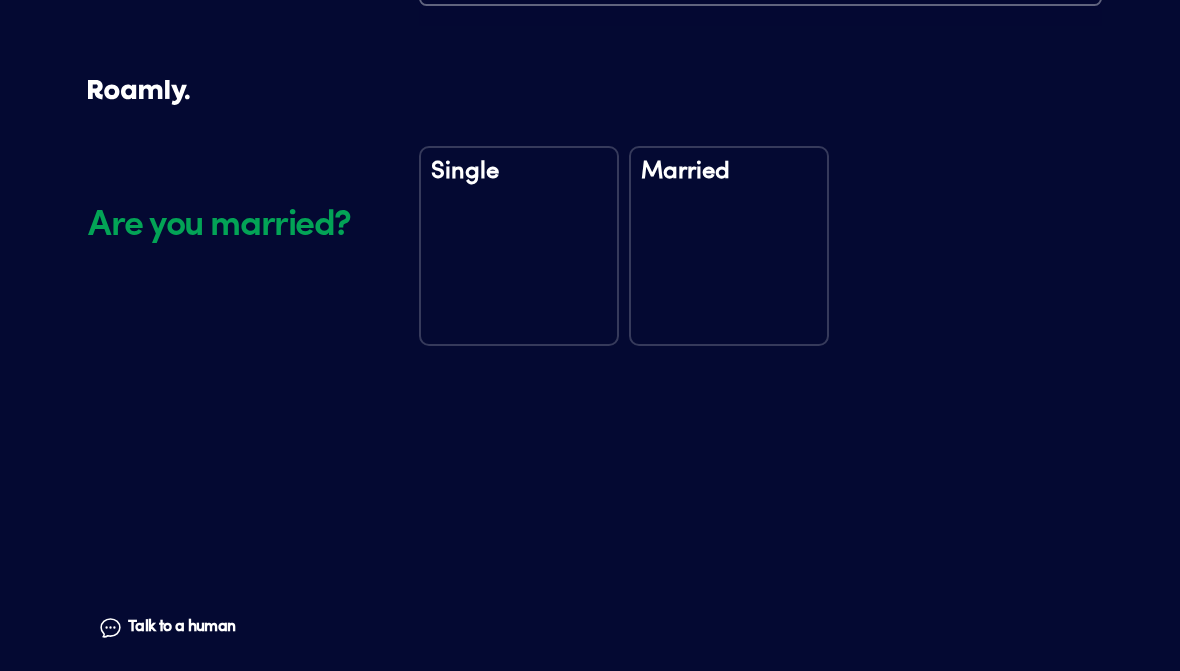 click on "Married" at bounding box center (729, 246) 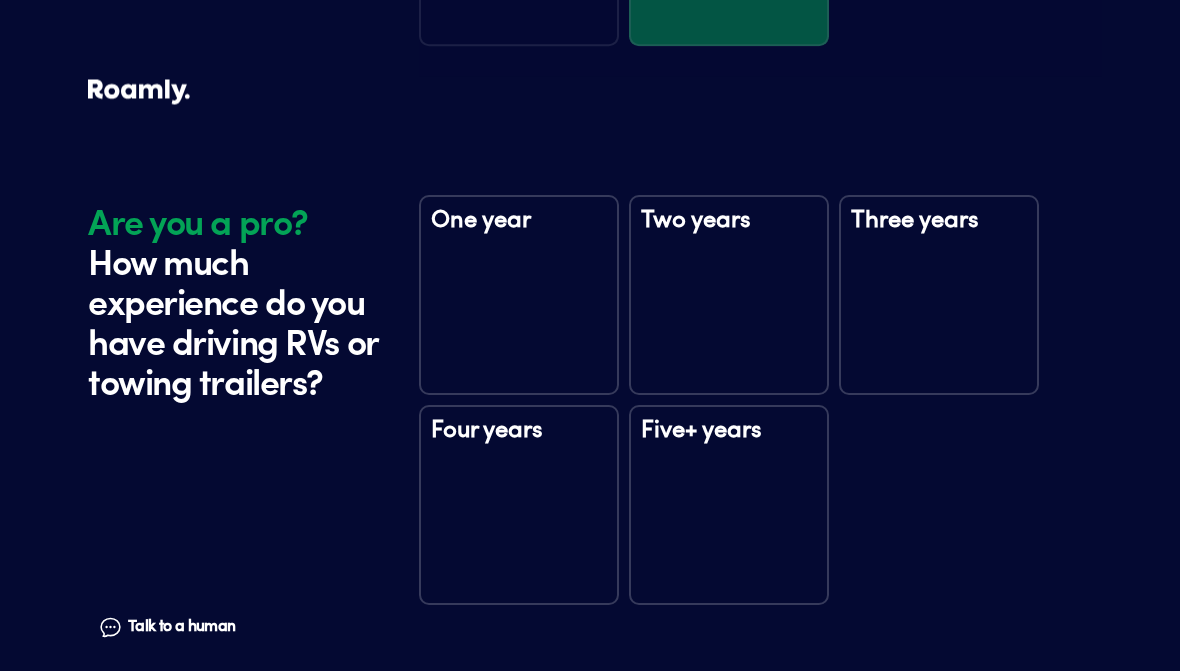 scroll, scrollTop: 3158, scrollLeft: 0, axis: vertical 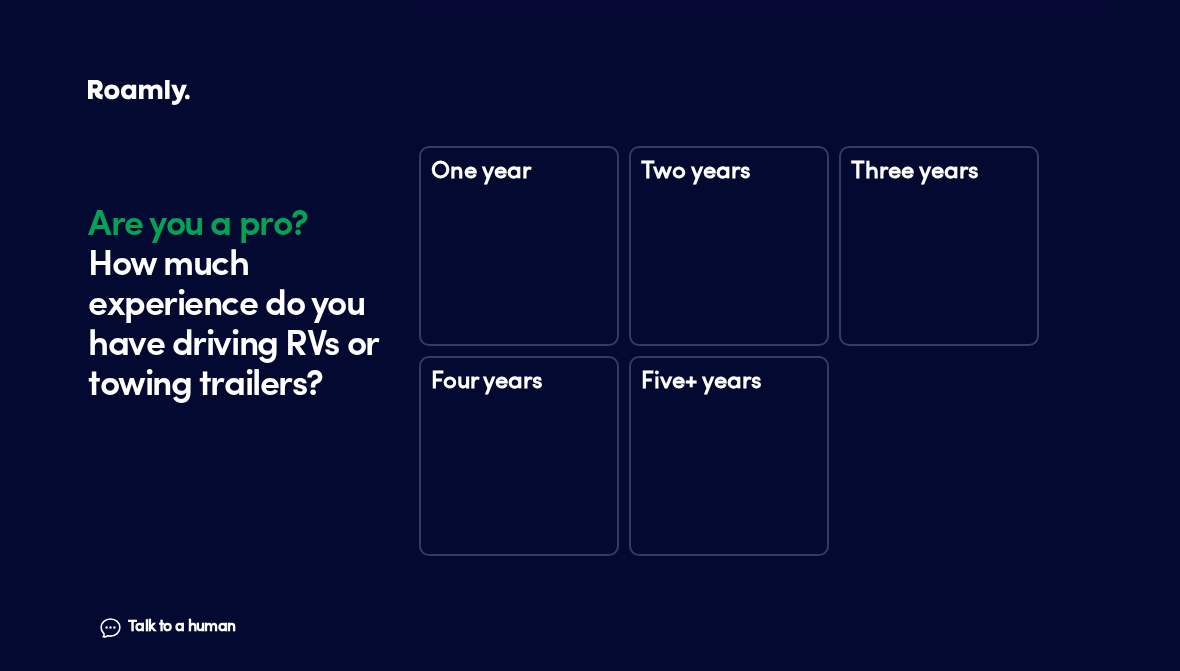click on "One year" at bounding box center [519, 246] 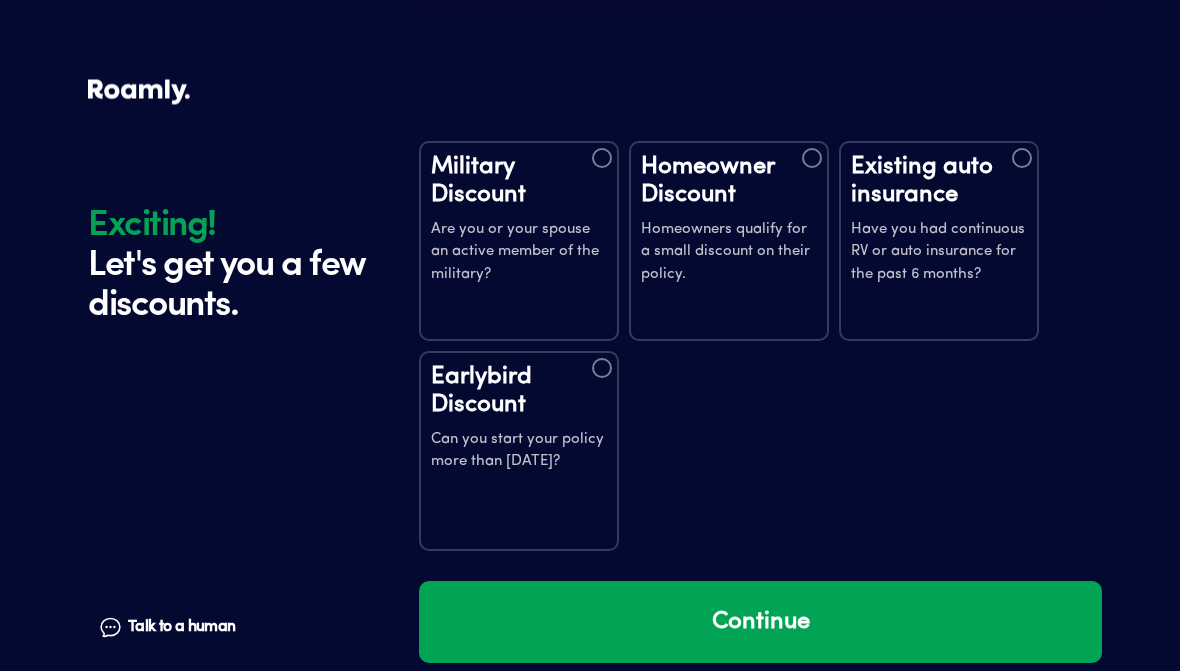 scroll, scrollTop: 3763, scrollLeft: 0, axis: vertical 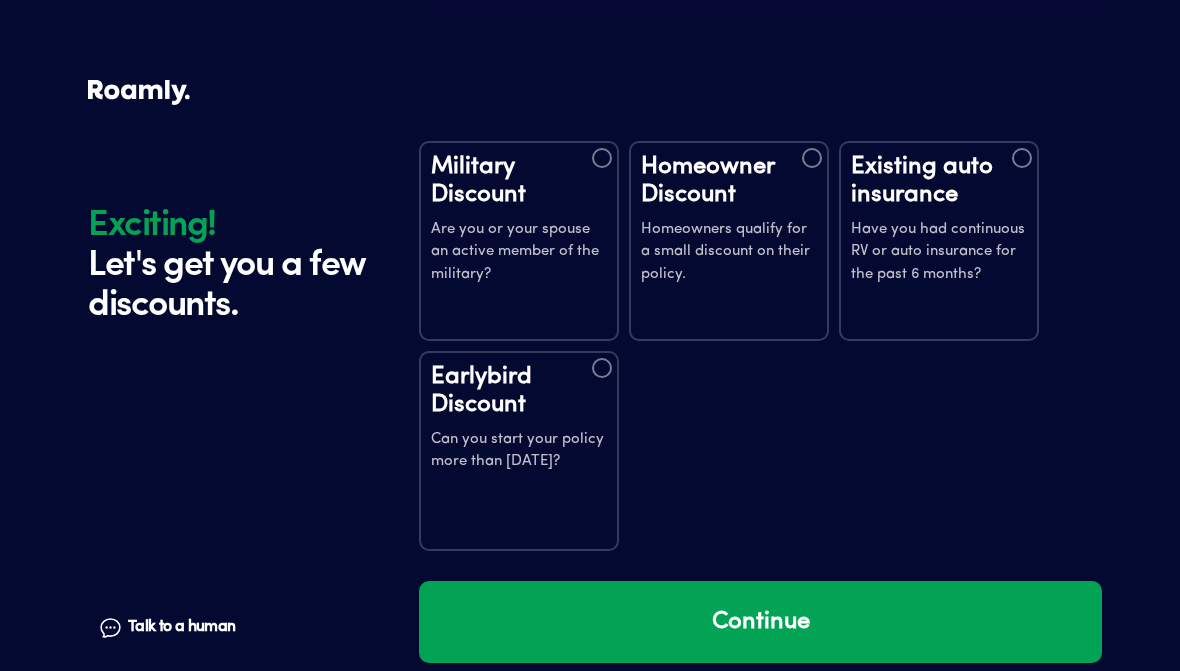 click on "Homeowner Discount Homeowners qualify for a small discount on their policy." at bounding box center (729, 241) 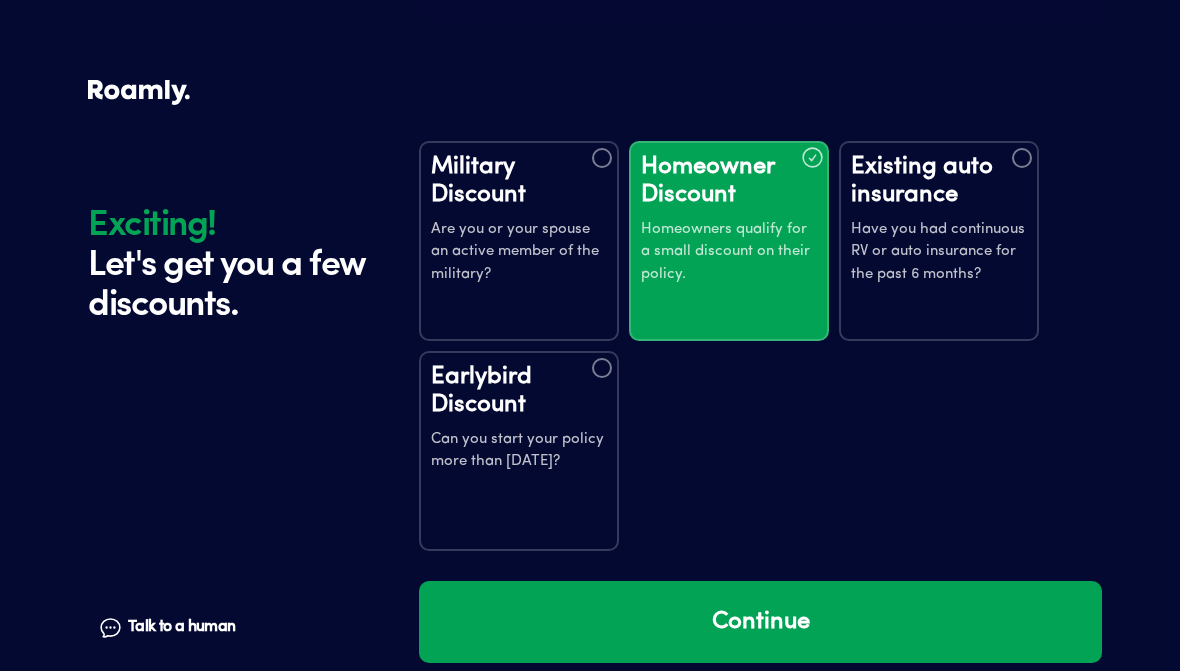 click at bounding box center (1022, 158) 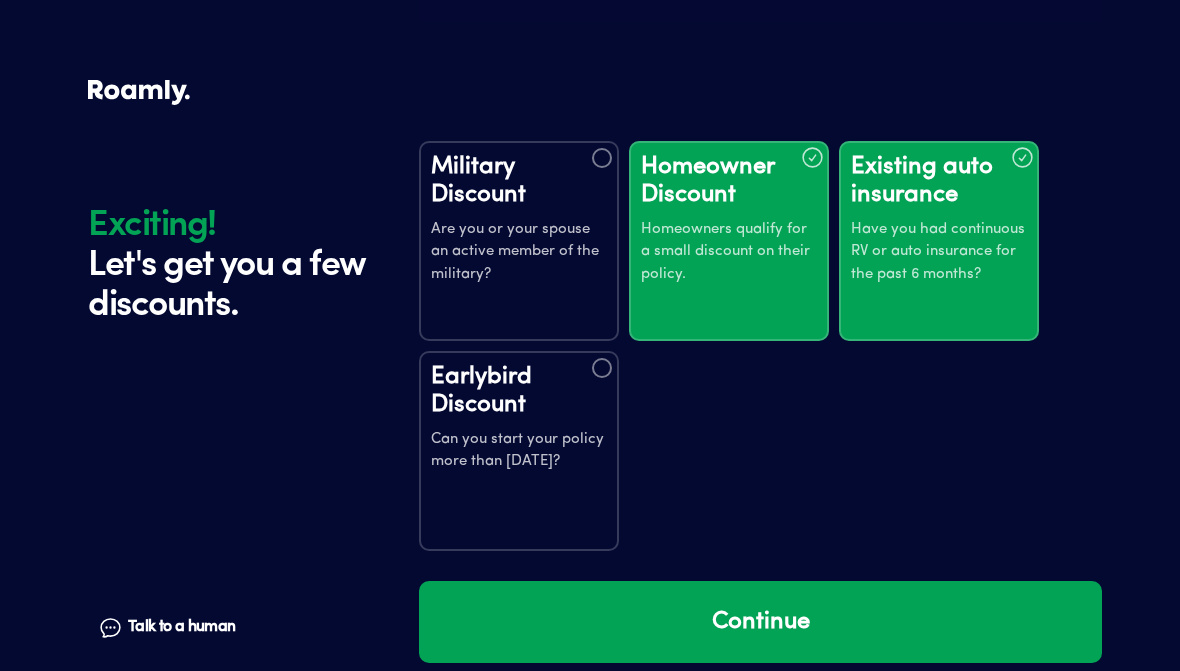 click on "Earlybird Discount Can you start your policy more than [DATE]?" at bounding box center (519, 451) 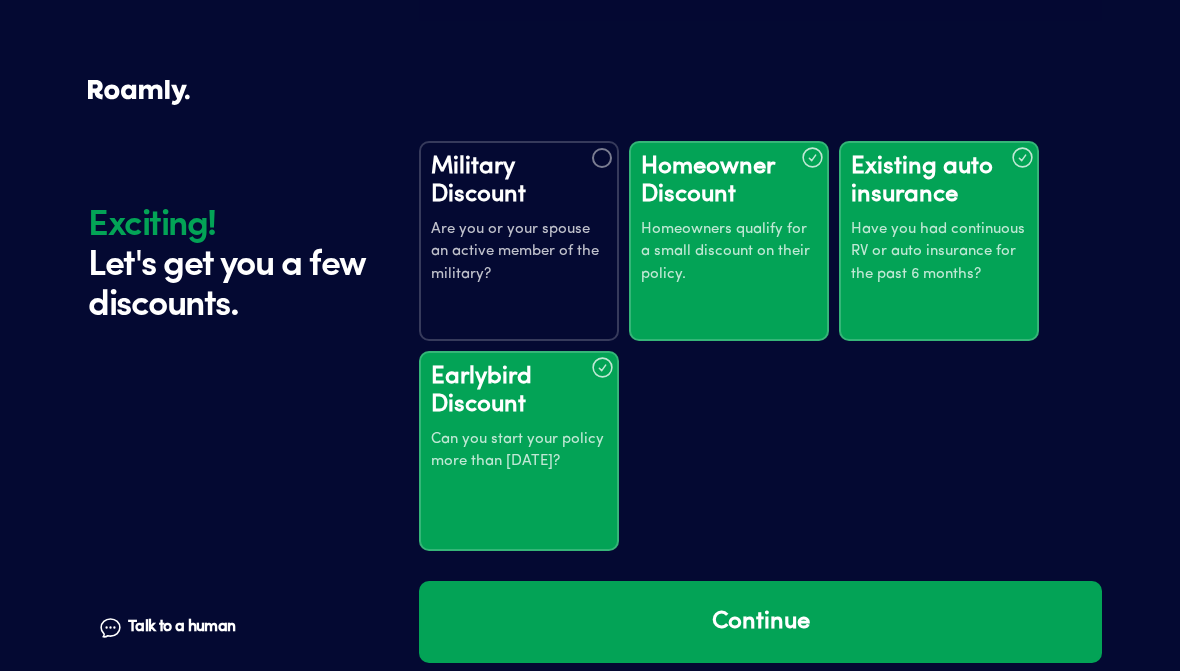 click on "Continue" at bounding box center [760, 622] 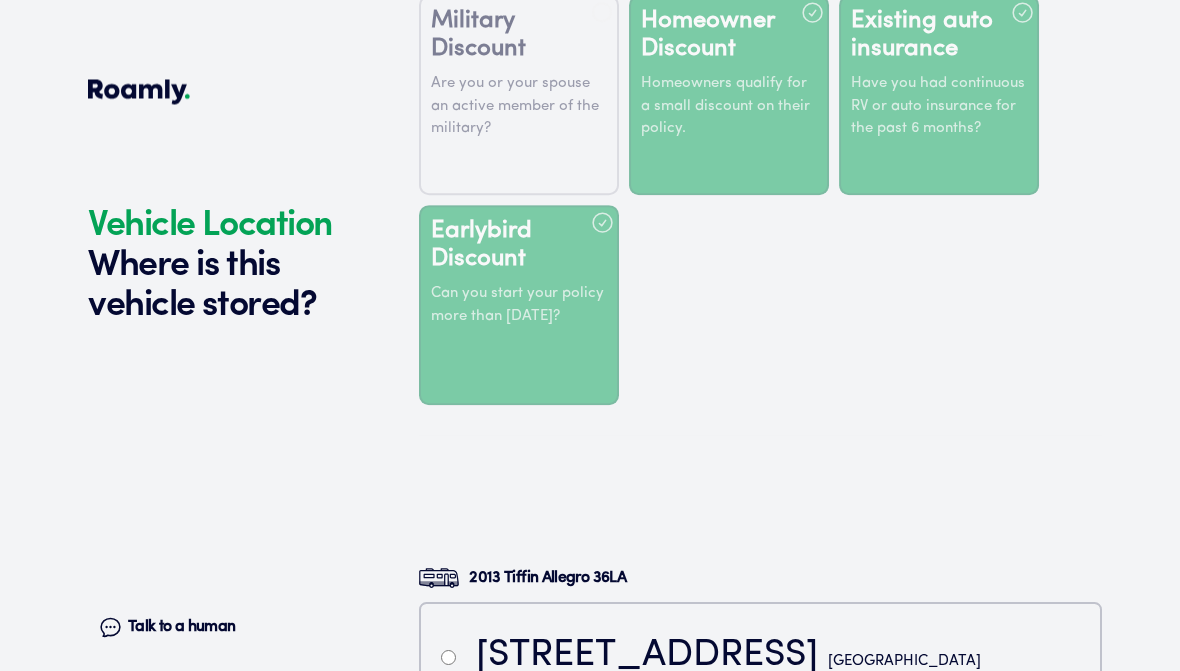 scroll, scrollTop: 4358, scrollLeft: 0, axis: vertical 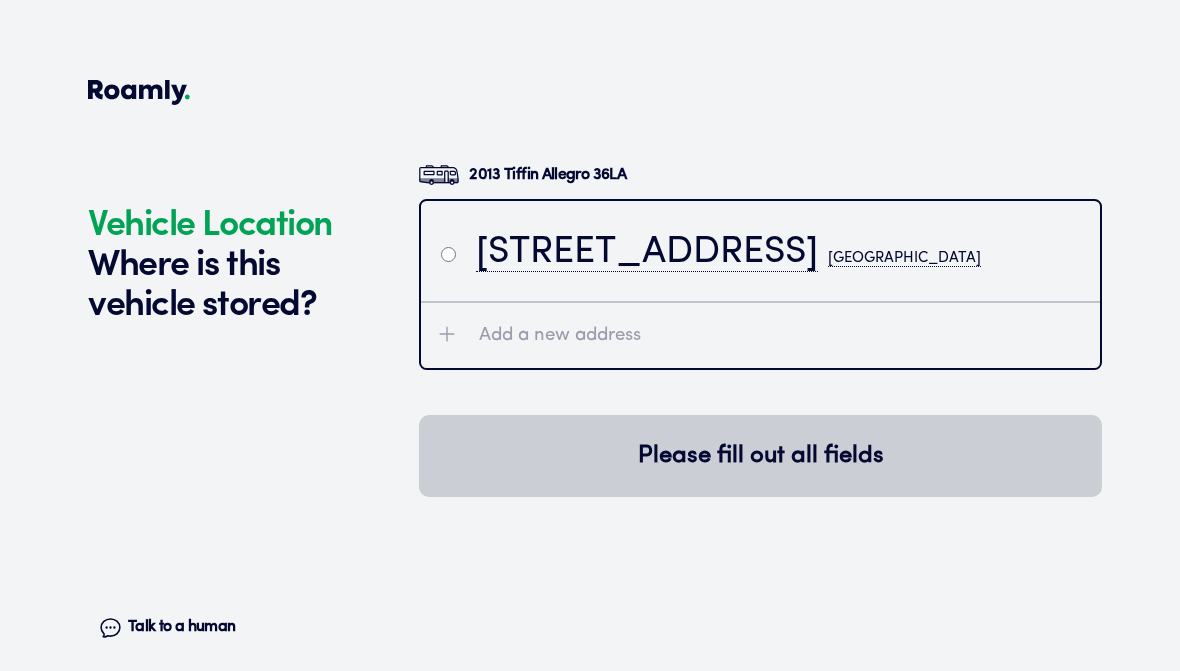 click on "Add a new address" at bounding box center [760, 334] 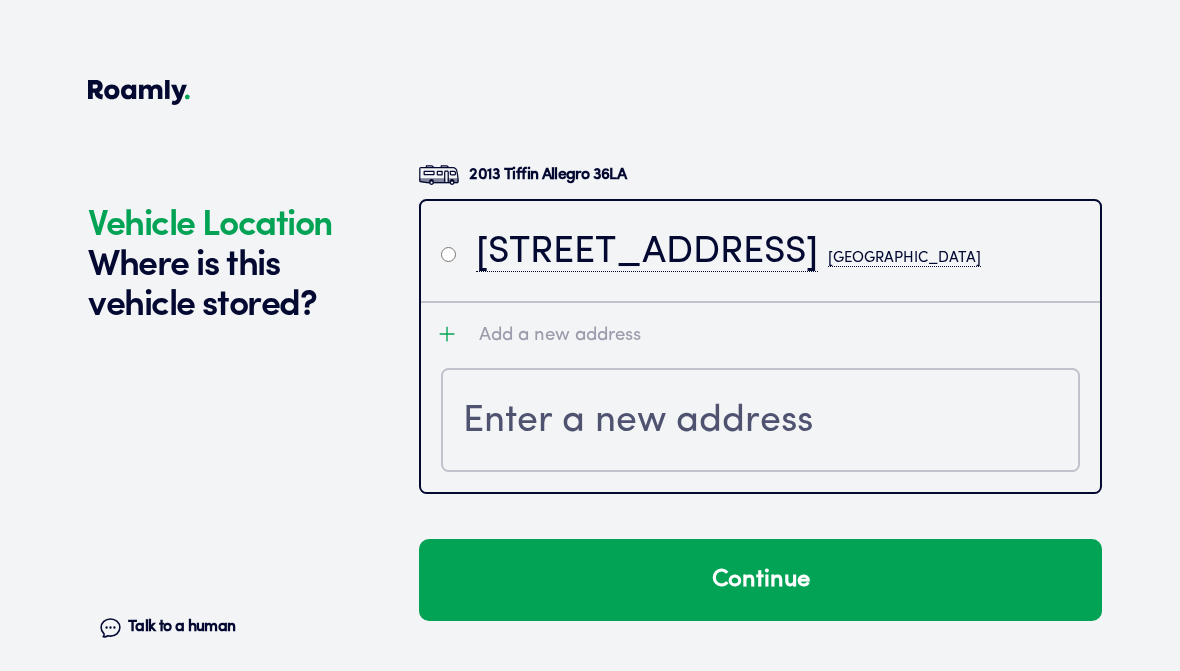 click on "Add a new address" at bounding box center [760, 334] 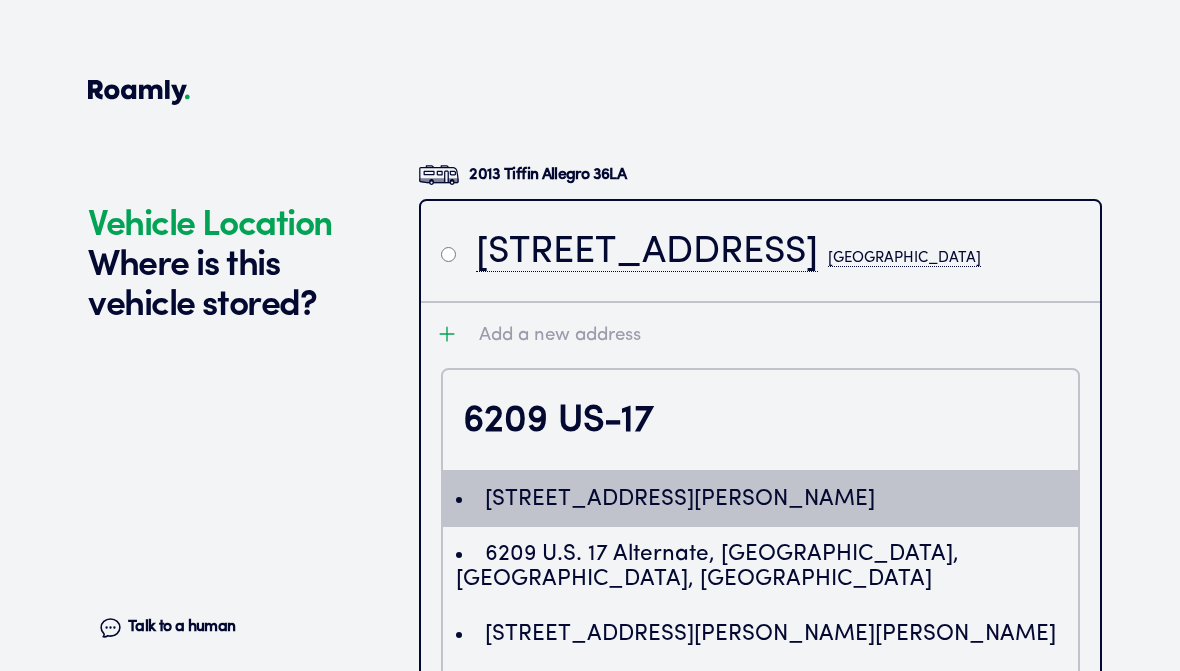 click on "6209 US-17" at bounding box center (760, 422) 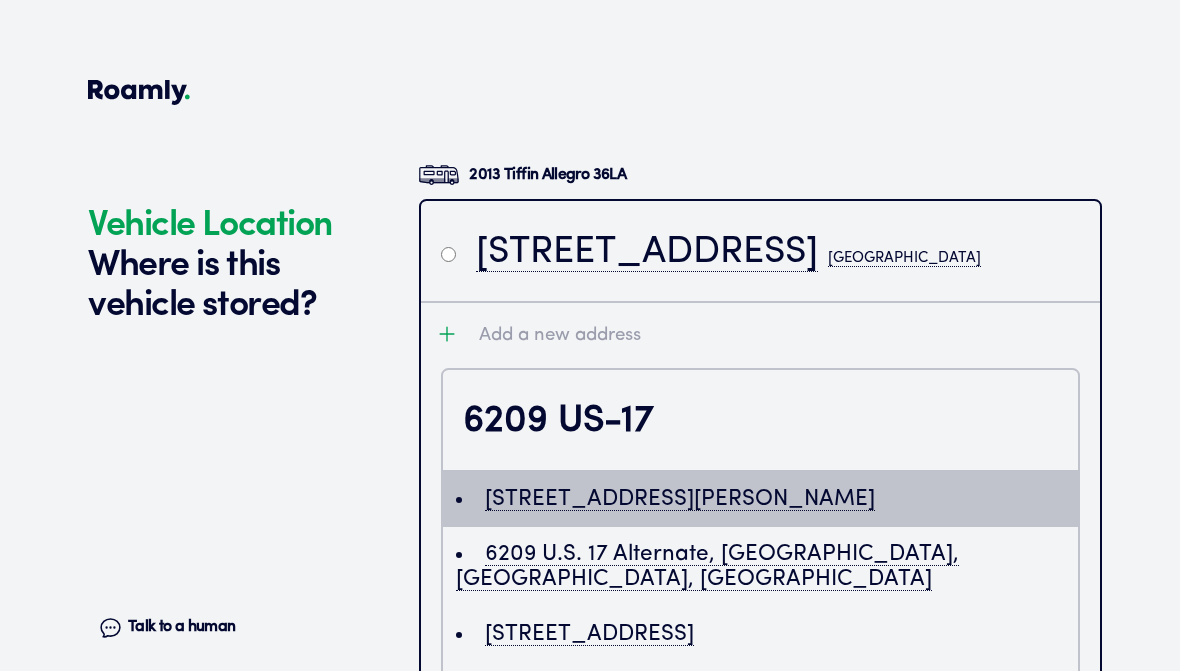 type on "ChIJNz_lPdwV_ogRMgpF-Lwo4V4" 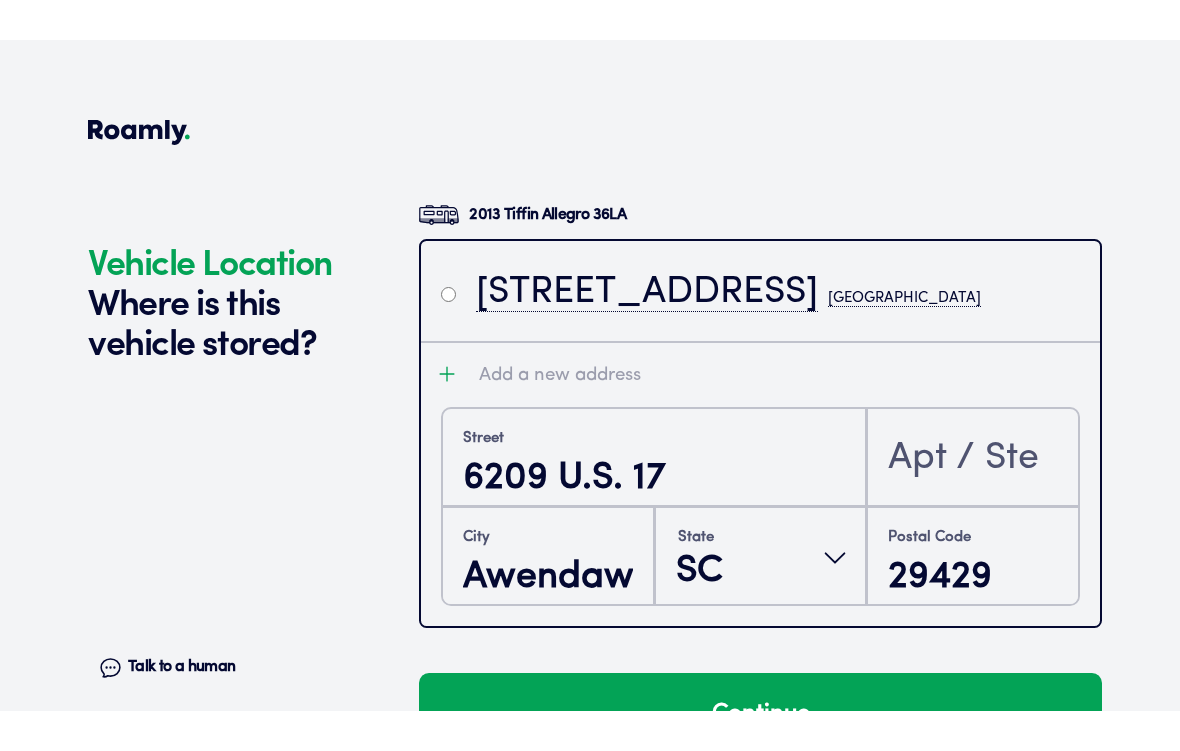 scroll, scrollTop: 4350, scrollLeft: 0, axis: vertical 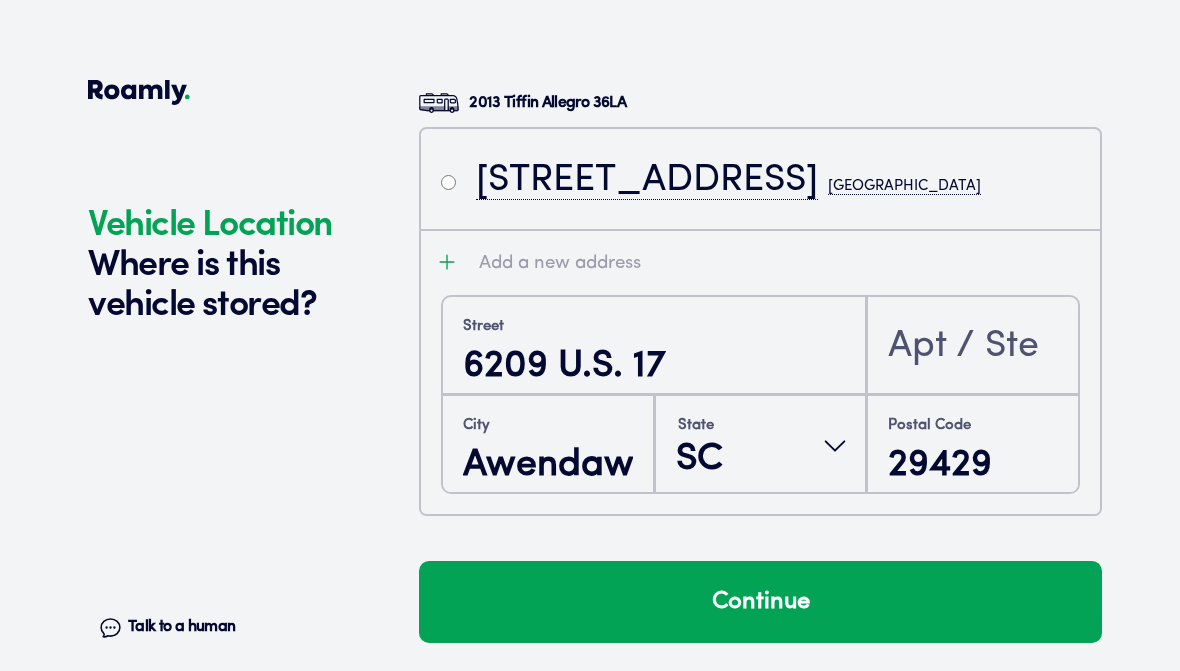 click on "Continue" at bounding box center (760, 602) 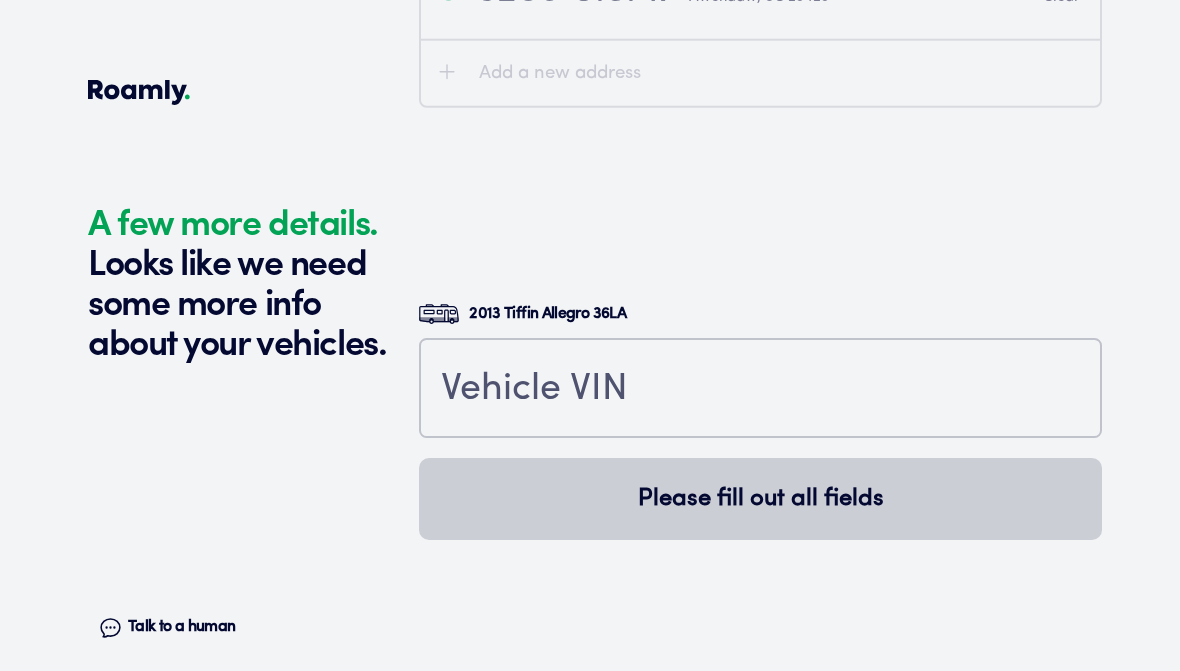 scroll, scrollTop: 4997, scrollLeft: 0, axis: vertical 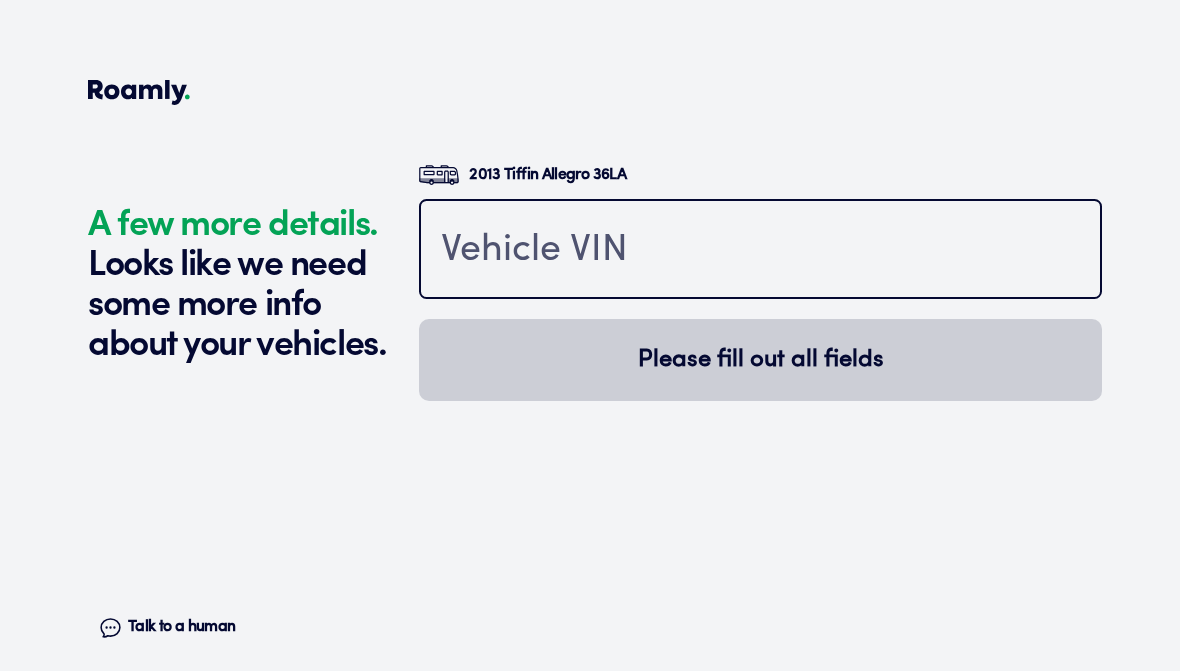 click at bounding box center (760, 251) 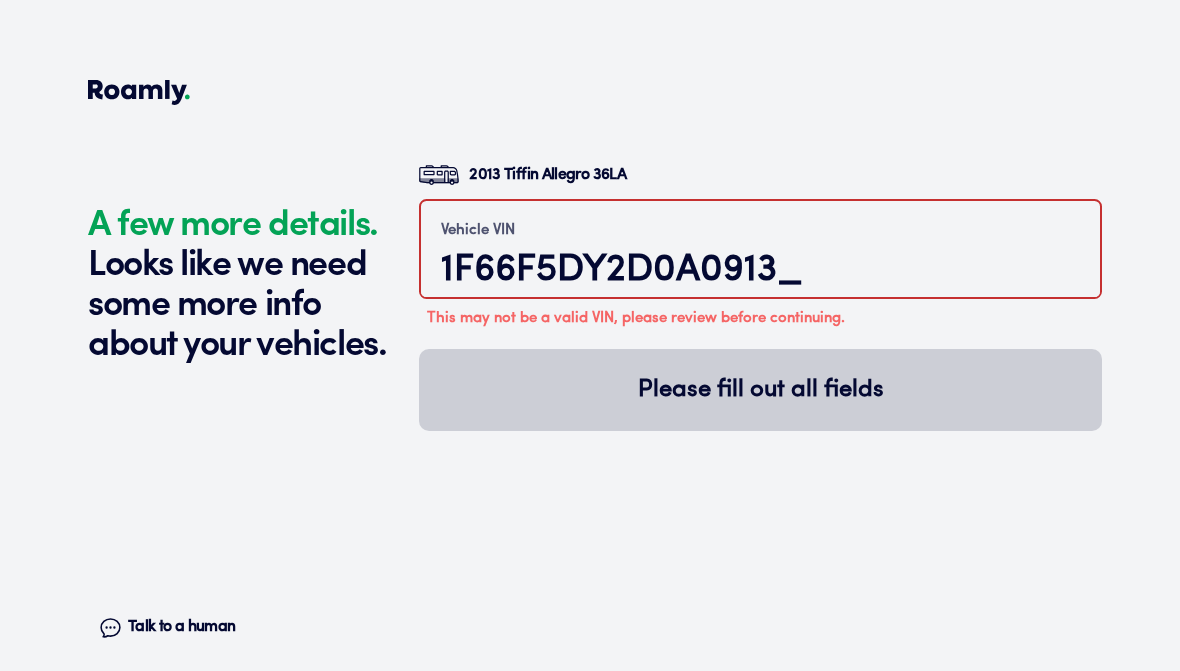 type on "[US_VEHICLE_IDENTIFICATION_NUMBER]" 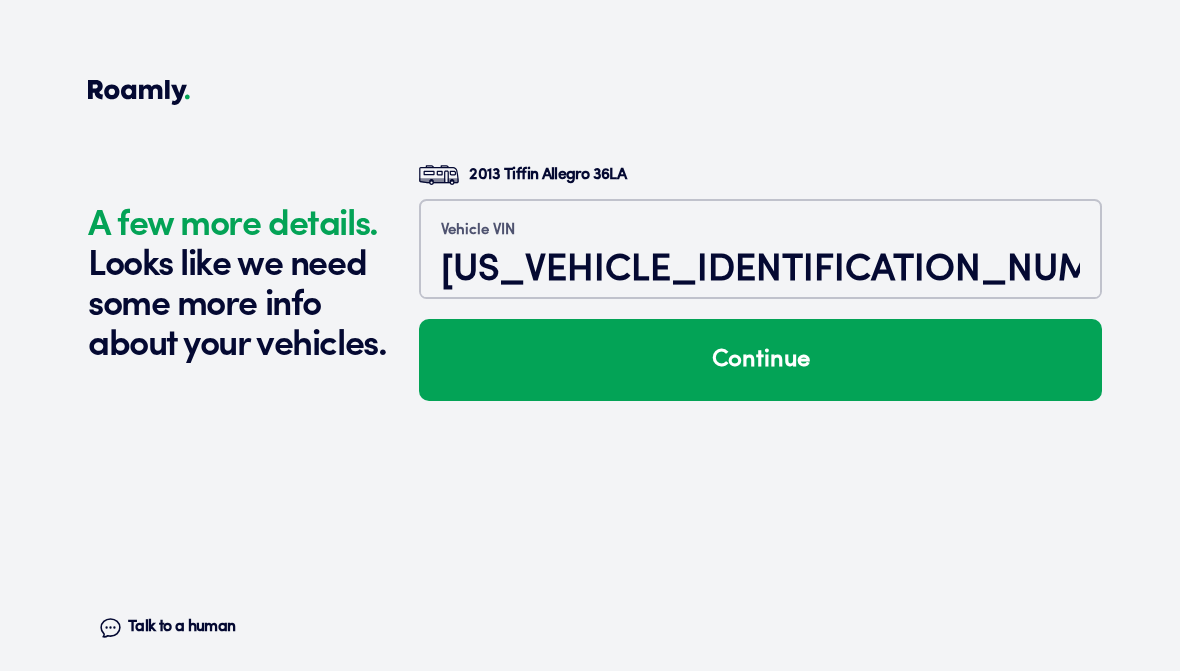 click on "Continue" at bounding box center [760, 360] 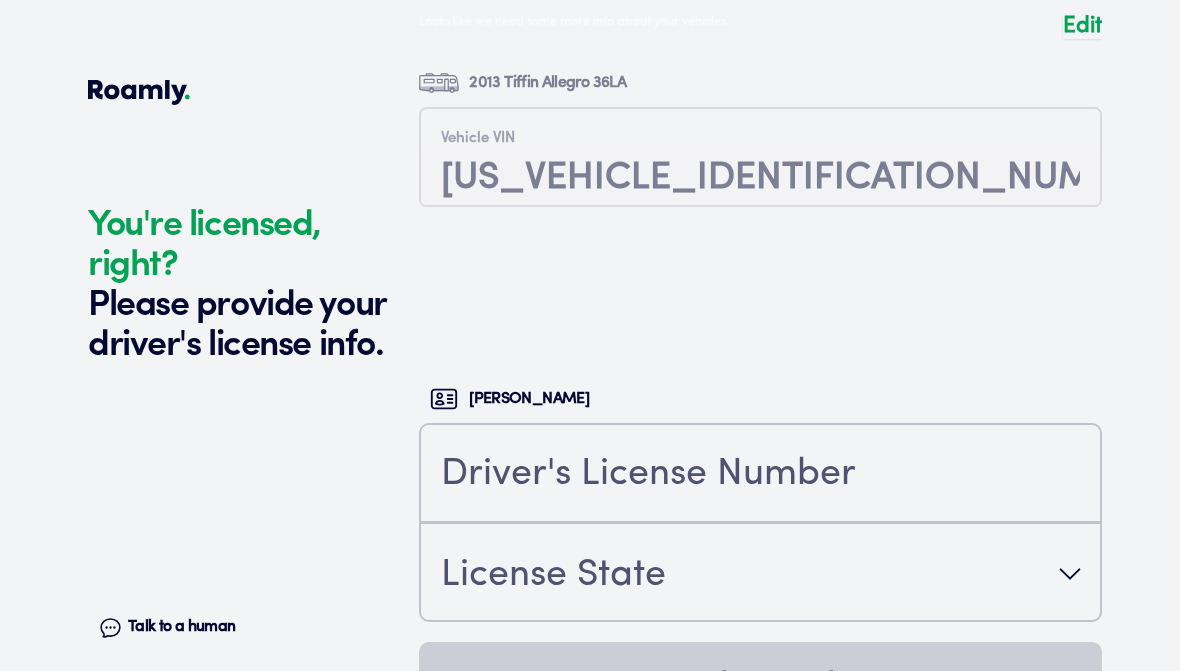 scroll, scrollTop: 5340, scrollLeft: 0, axis: vertical 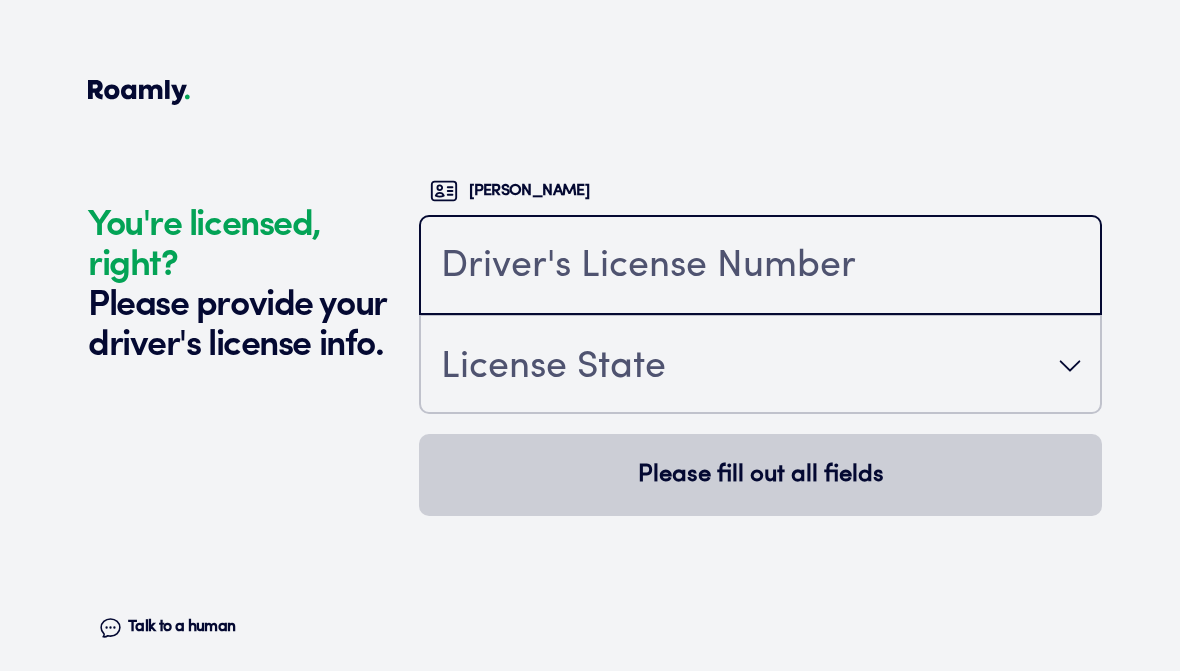 click at bounding box center [760, 267] 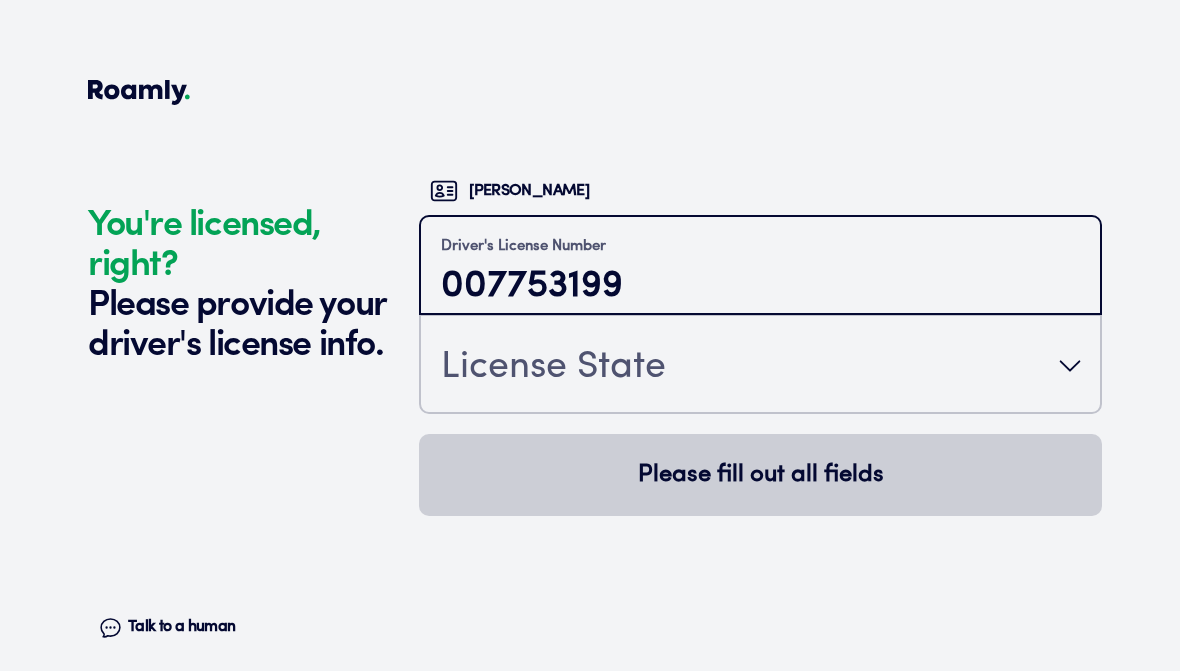 type on "007753199" 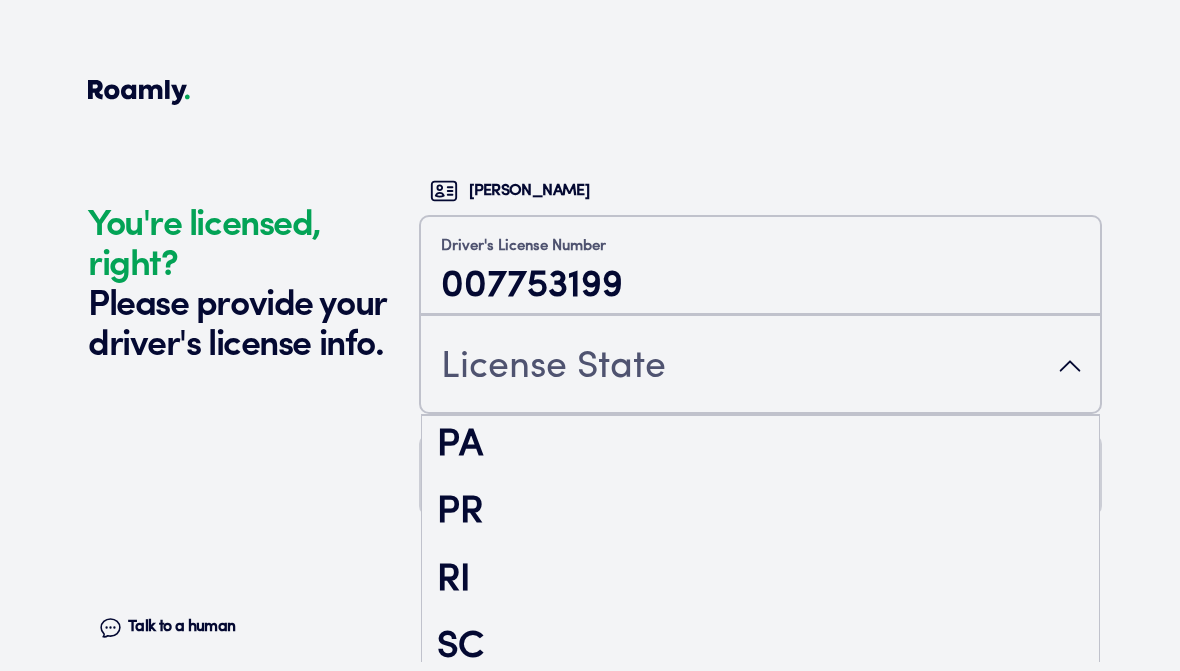 scroll, scrollTop: 3000, scrollLeft: 0, axis: vertical 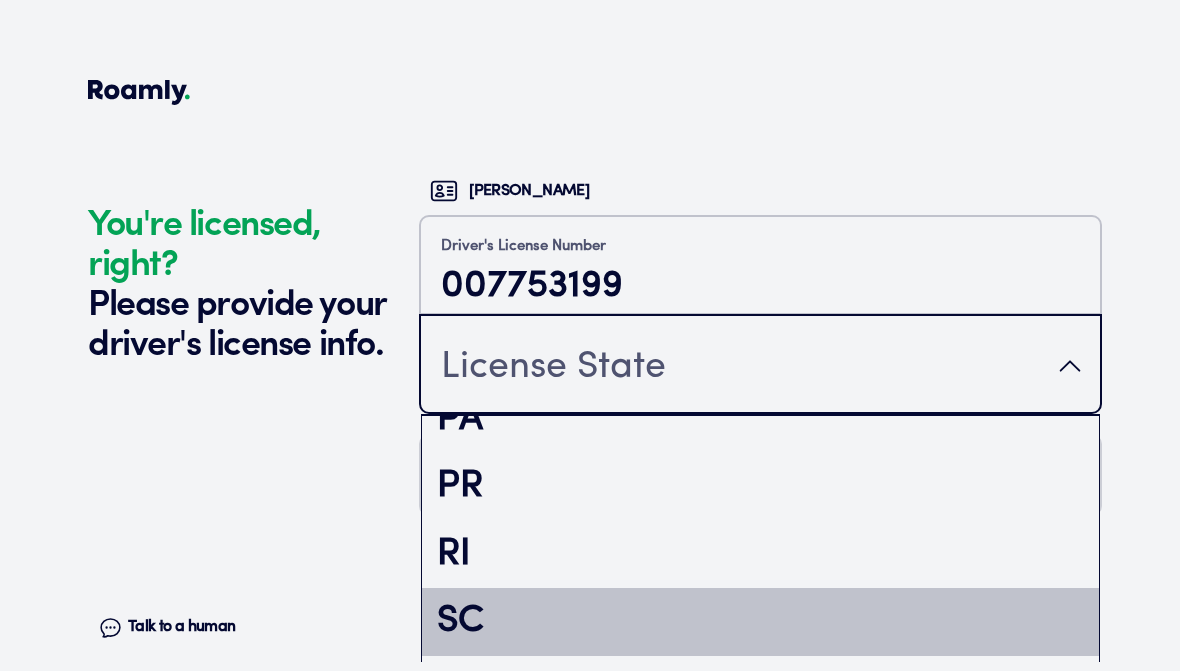 click on "SC" at bounding box center [760, 622] 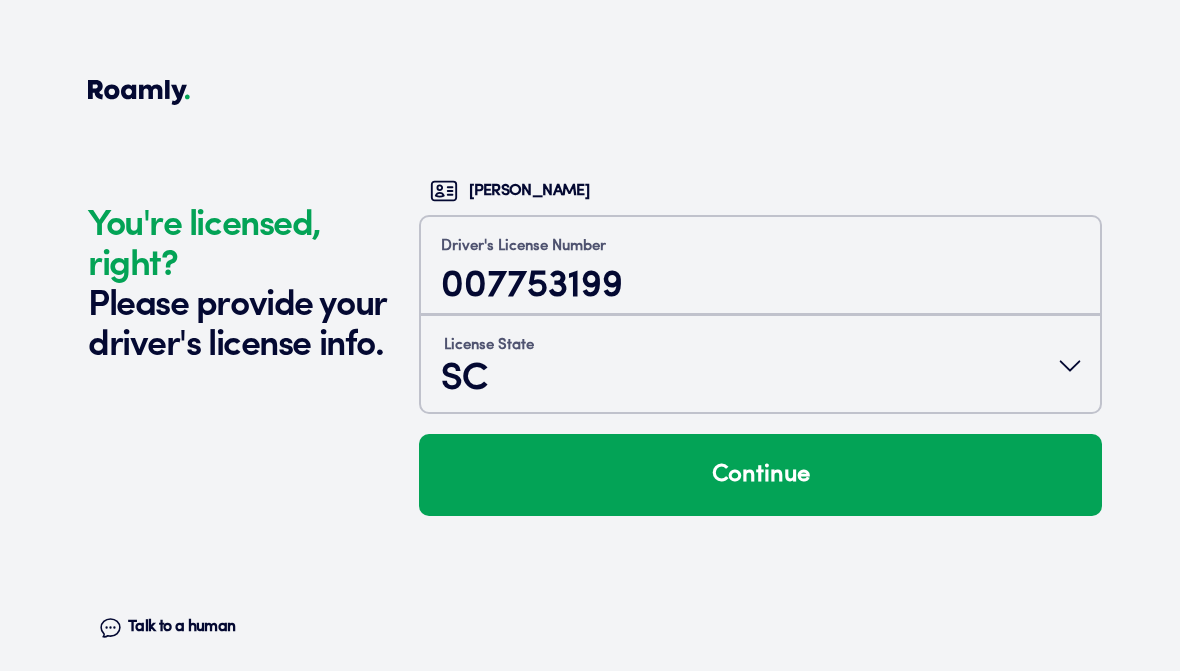 click on "Continue" at bounding box center [760, 475] 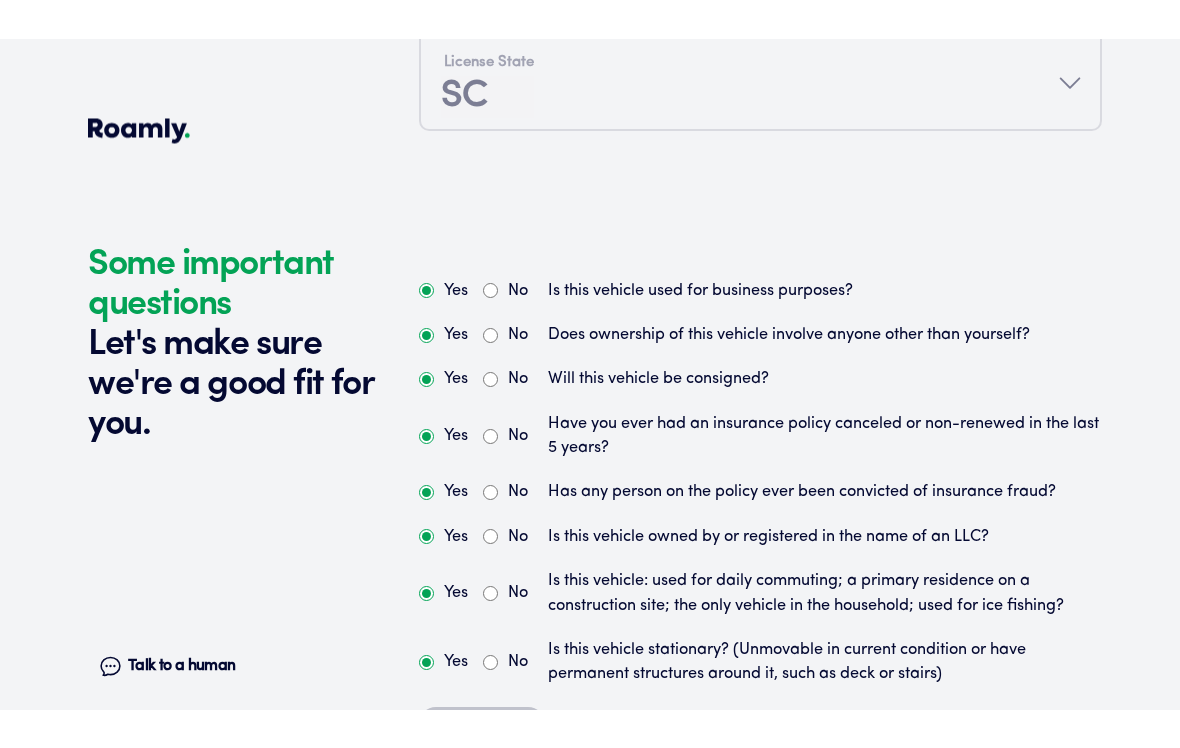scroll, scrollTop: 5802, scrollLeft: 0, axis: vertical 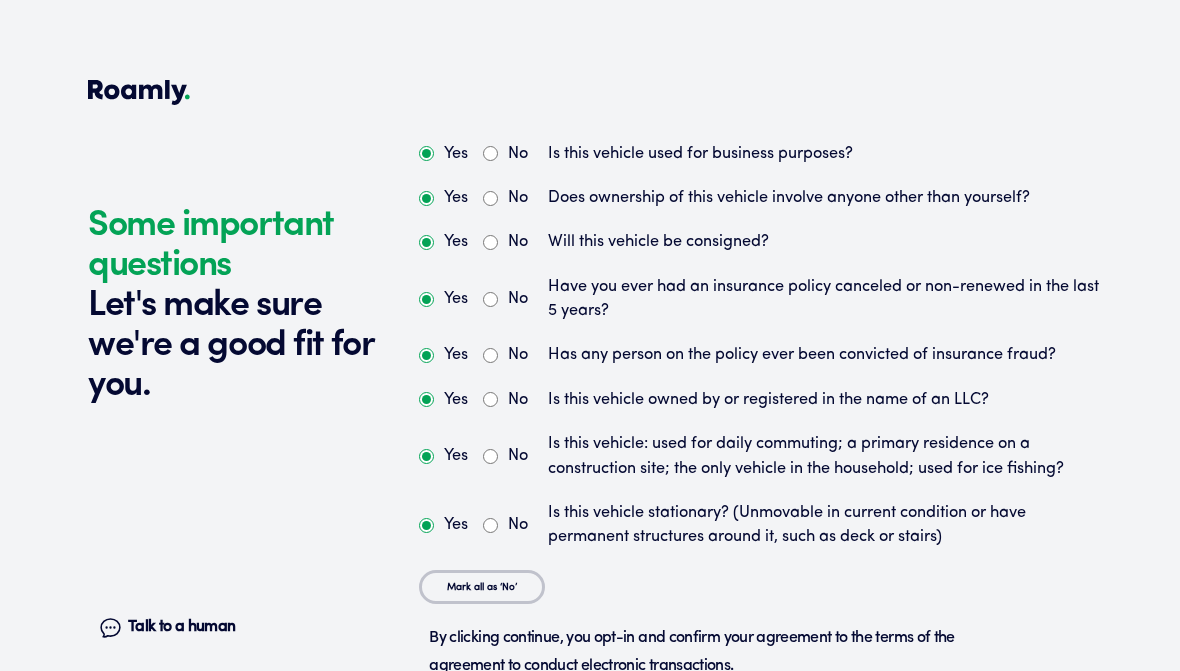 click on "No" at bounding box center (490, 153) 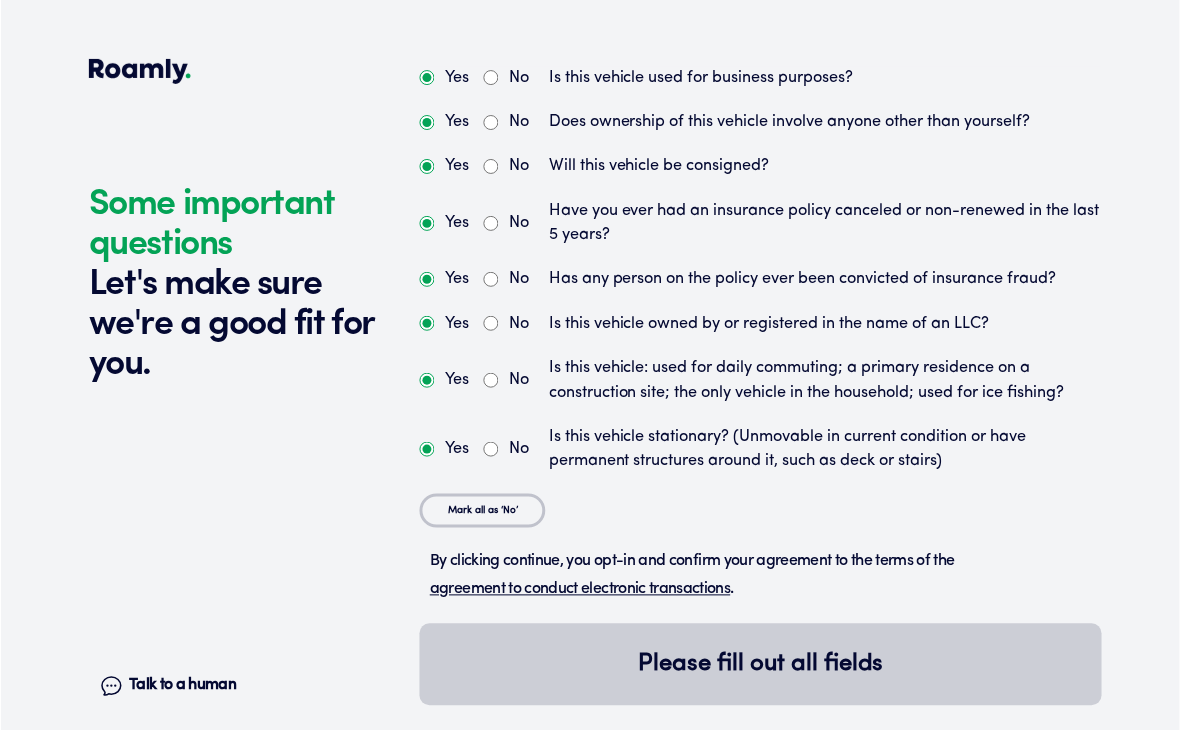 scroll, scrollTop: 5858, scrollLeft: 0, axis: vertical 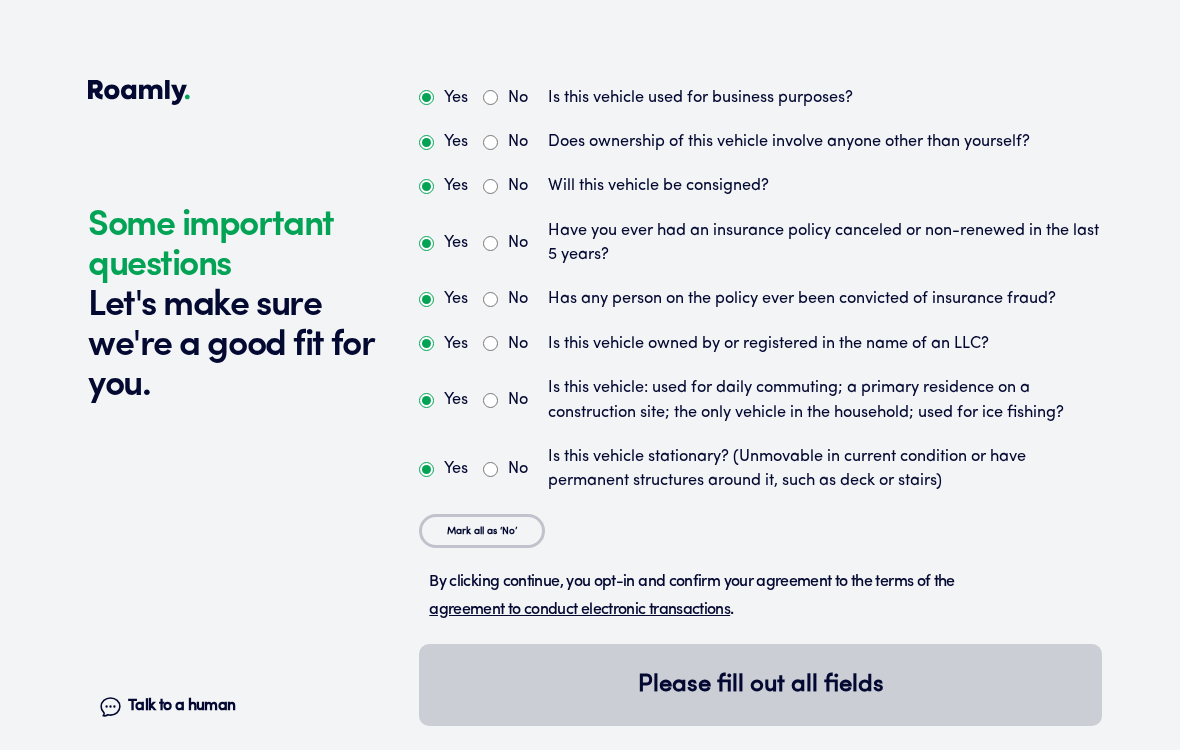 click on "No" at bounding box center [490, 299] 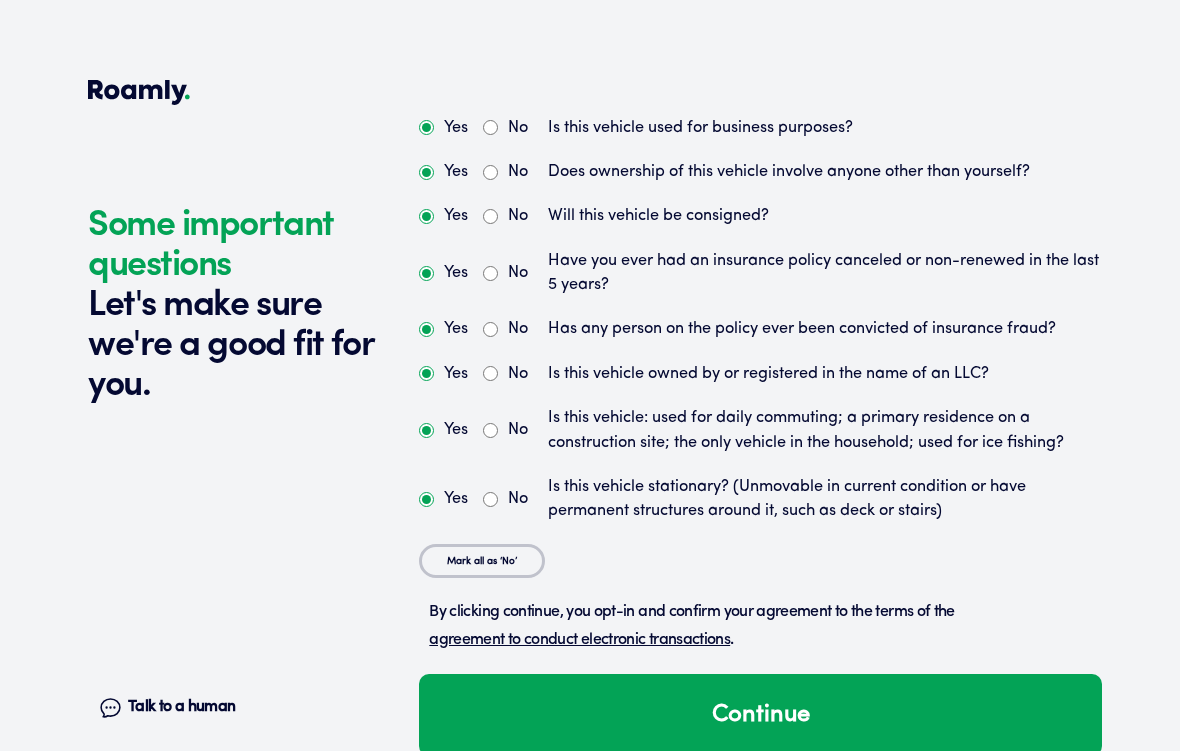 scroll, scrollTop: 5857, scrollLeft: 0, axis: vertical 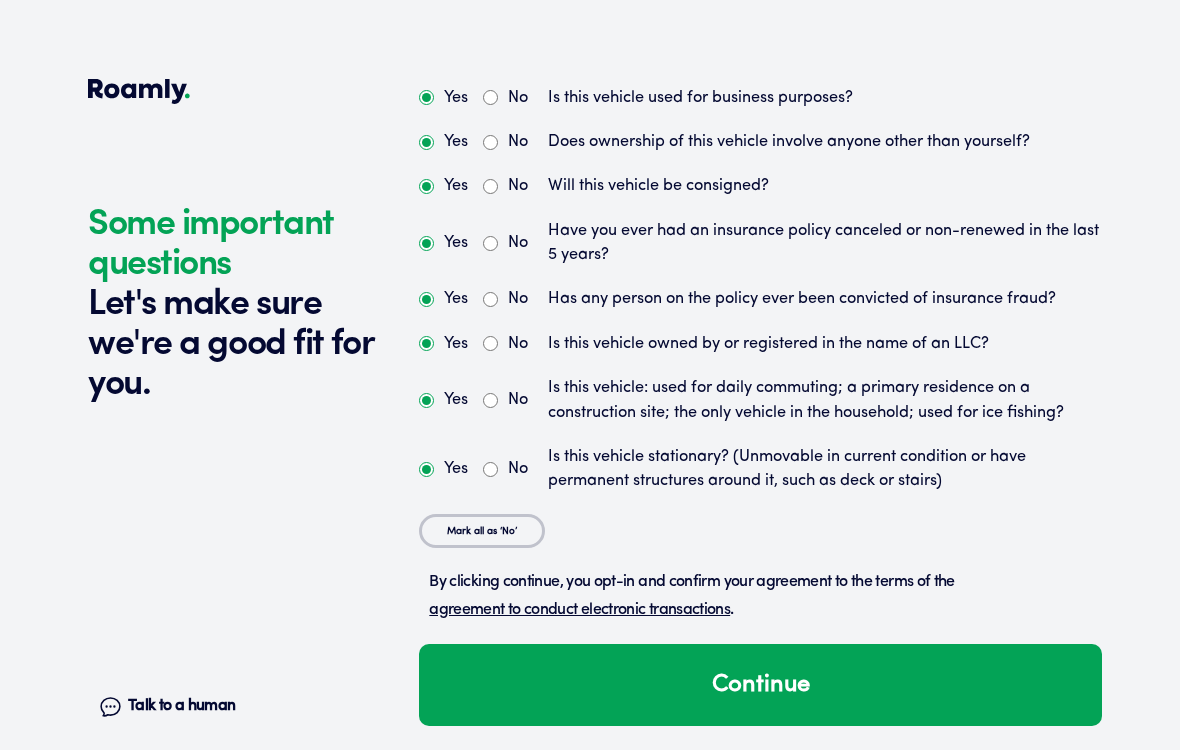 click on "Continue" at bounding box center (760, 686) 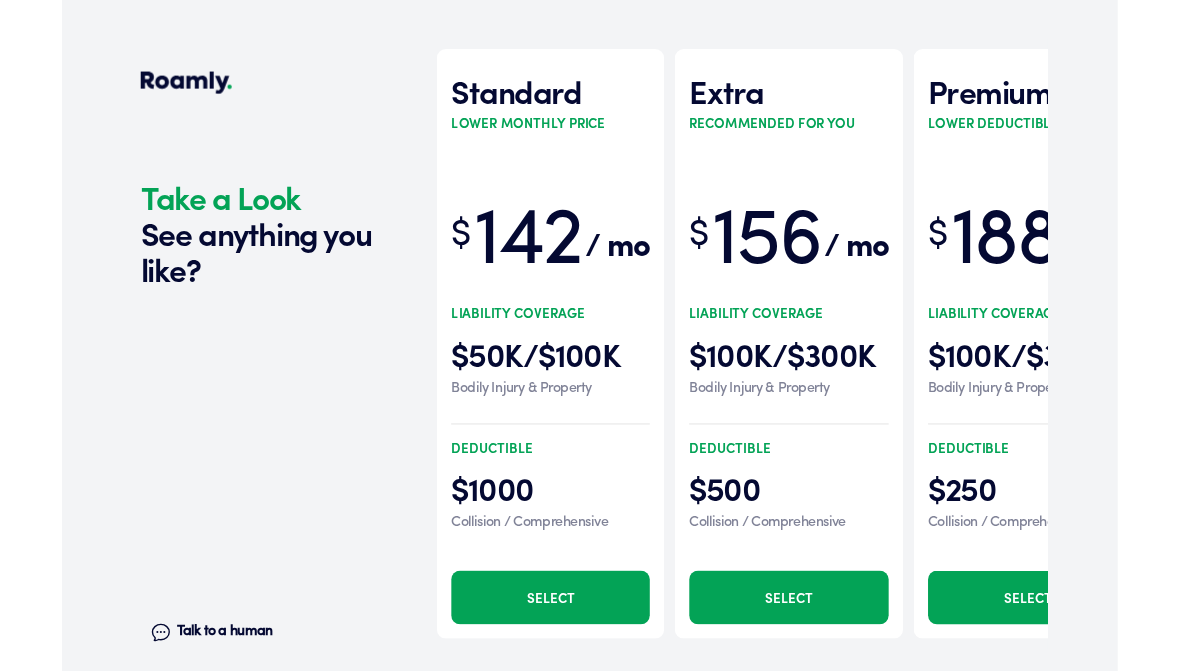 scroll, scrollTop: 6698, scrollLeft: 0, axis: vertical 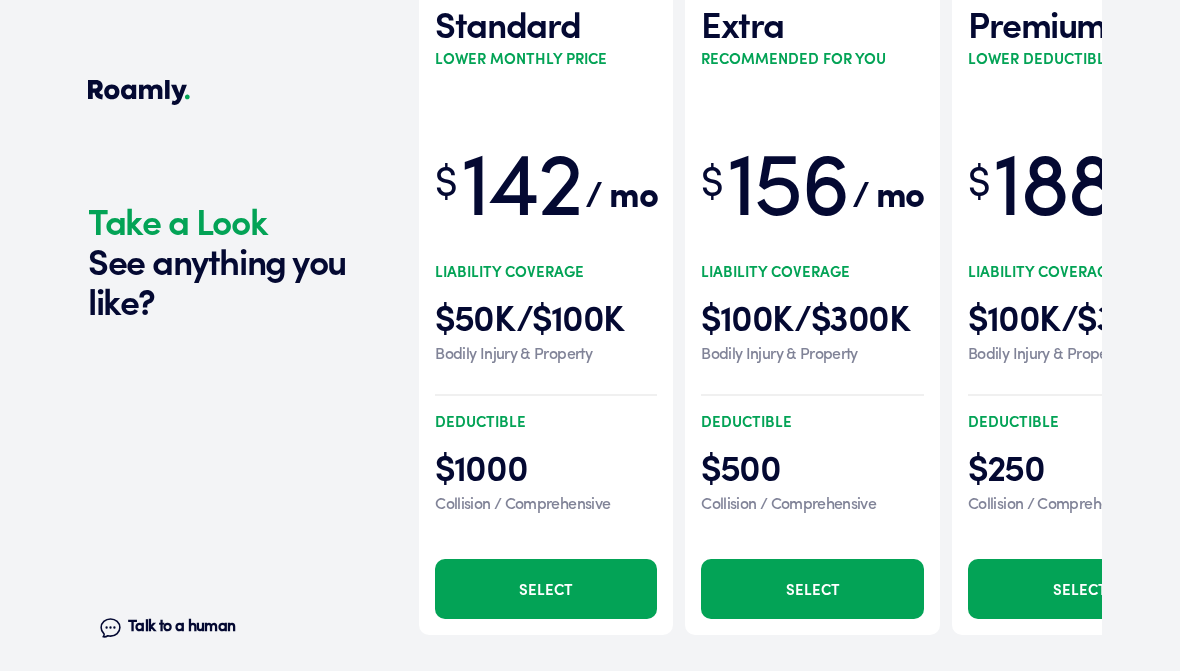 click on "Select" at bounding box center [546, 589] 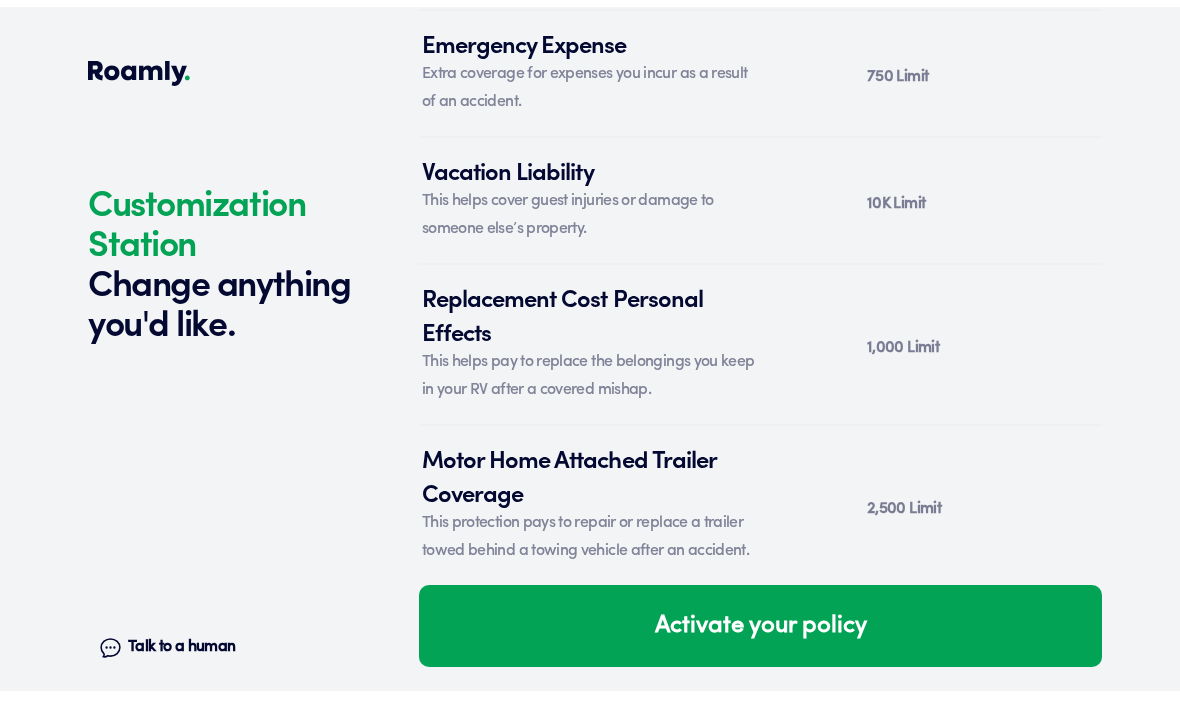 scroll, scrollTop: 8742, scrollLeft: 0, axis: vertical 